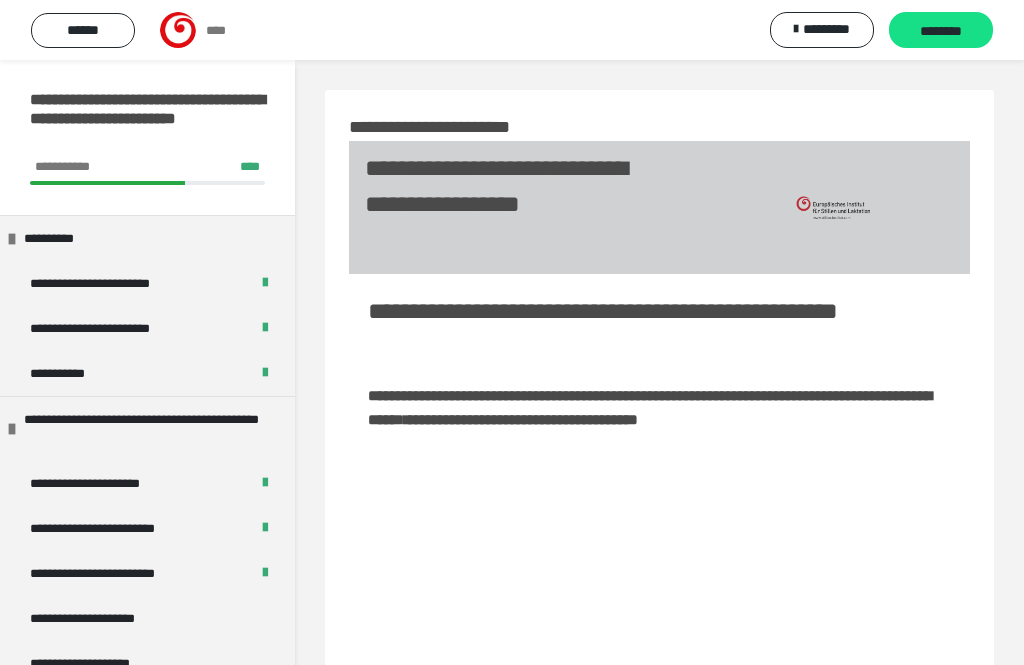 scroll, scrollTop: 623, scrollLeft: 0, axis: vertical 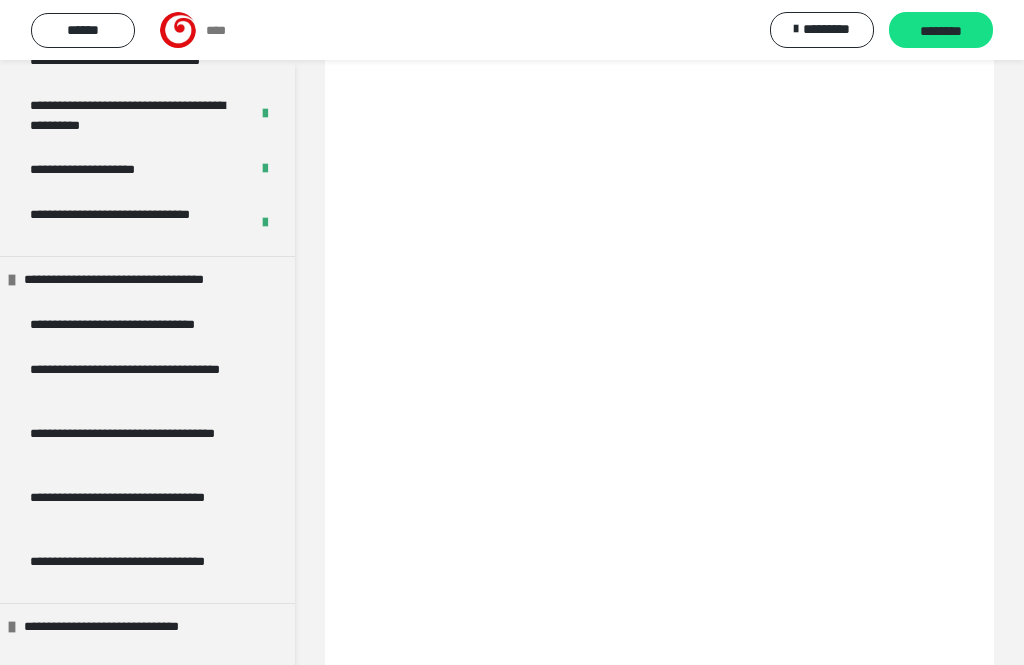 click on "**********" at bounding box center (129, 324) 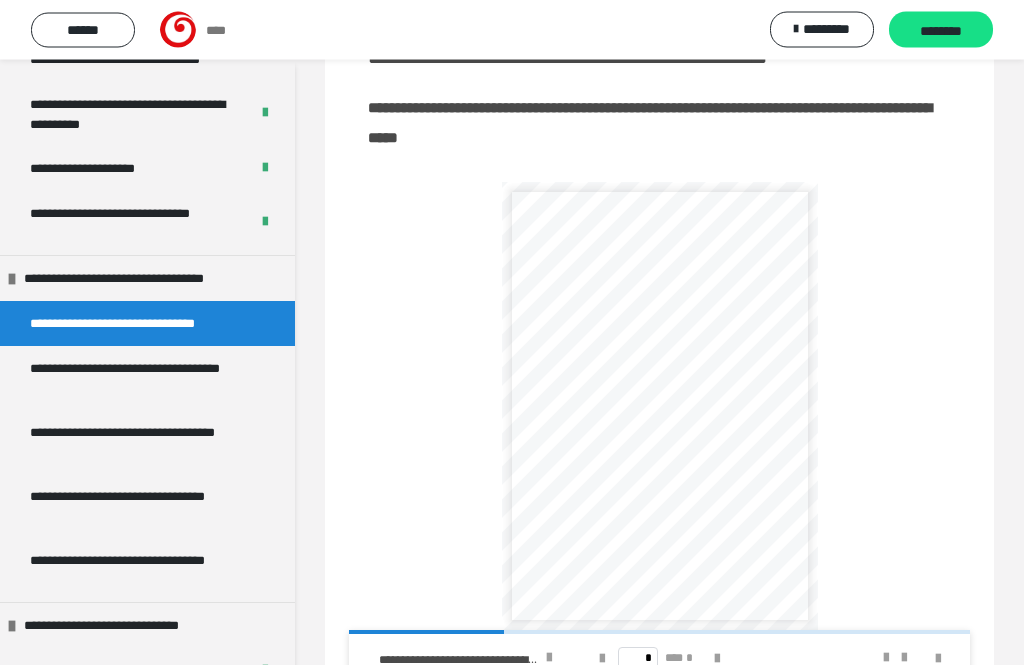 scroll, scrollTop: 912, scrollLeft: 0, axis: vertical 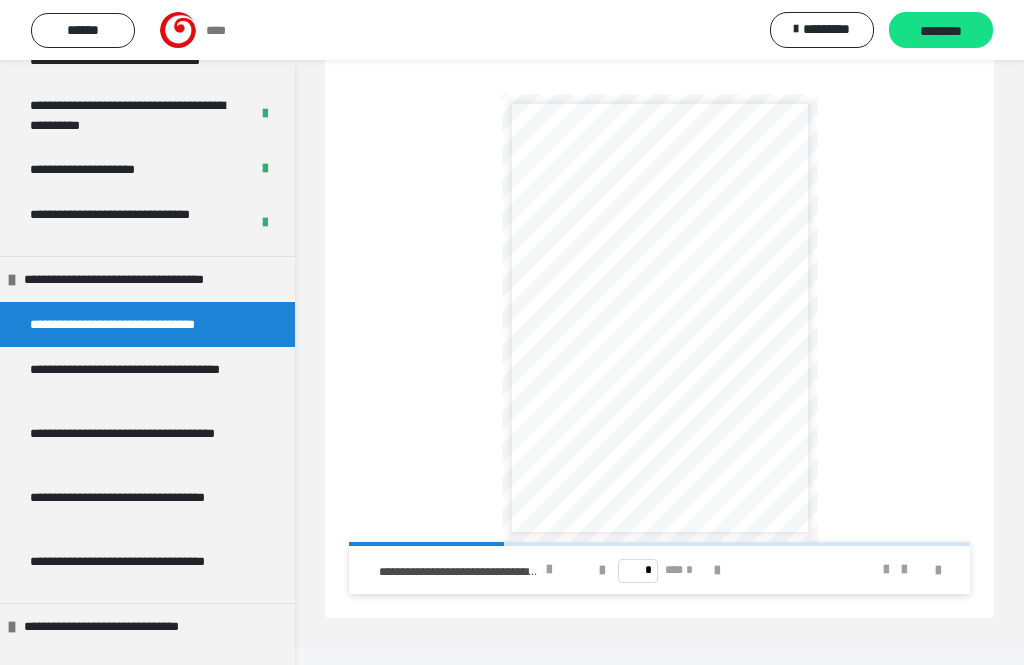 click at bounding box center (886, 570) 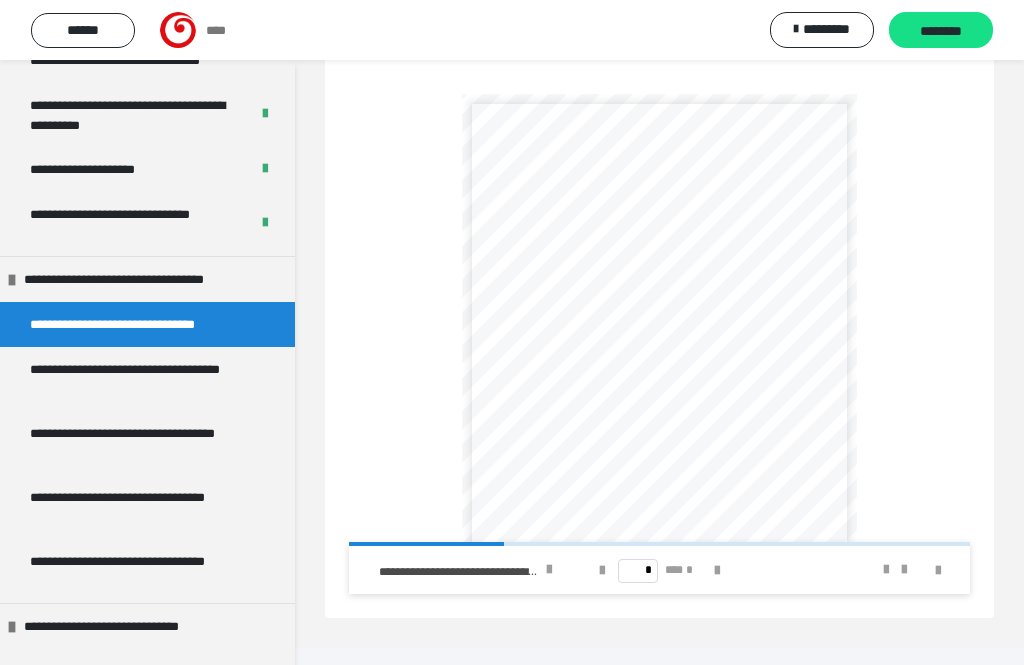 click at bounding box center [886, 570] 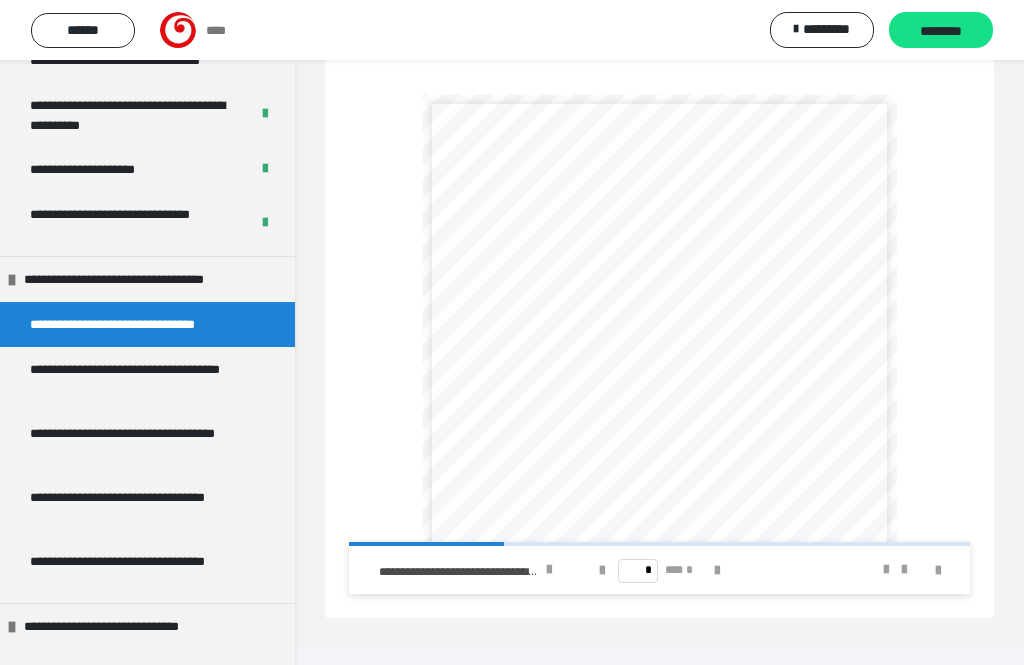 click at bounding box center [938, 571] 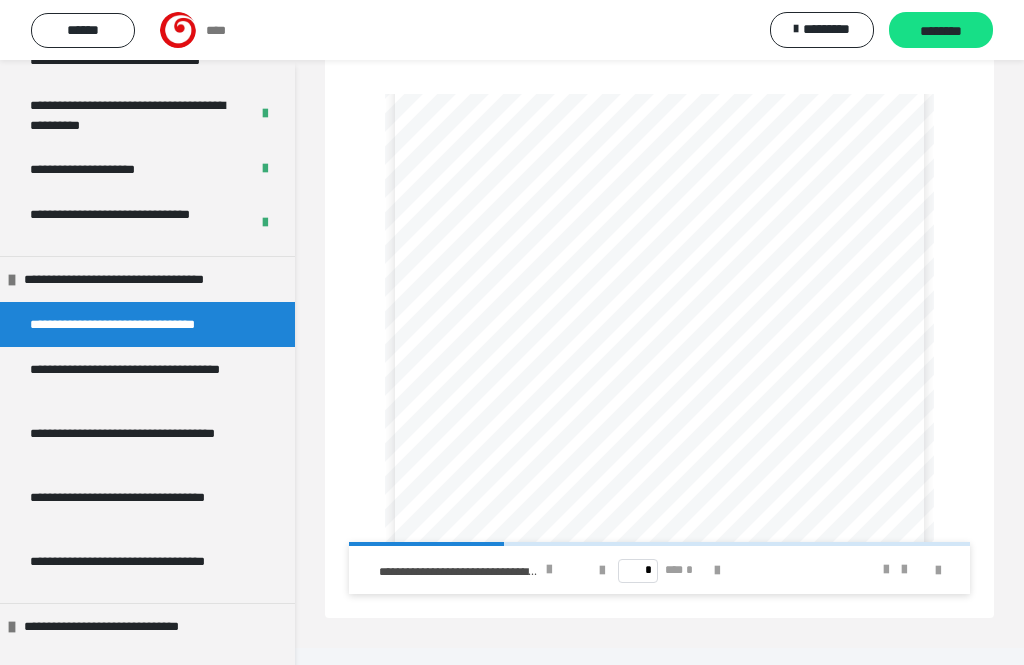 scroll, scrollTop: 0, scrollLeft: 0, axis: both 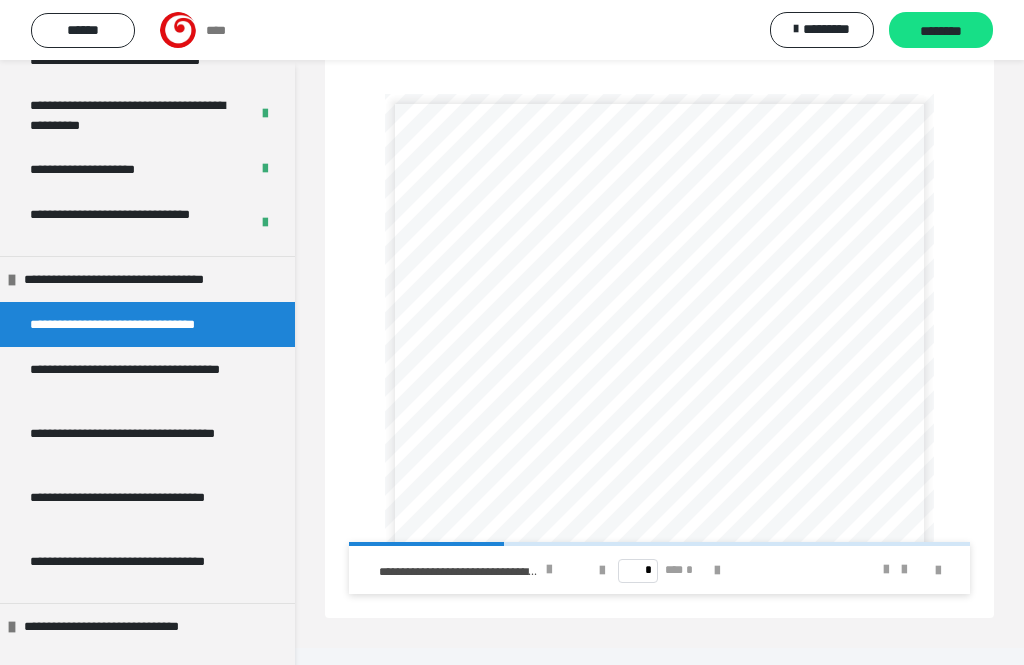 click at bounding box center (886, 570) 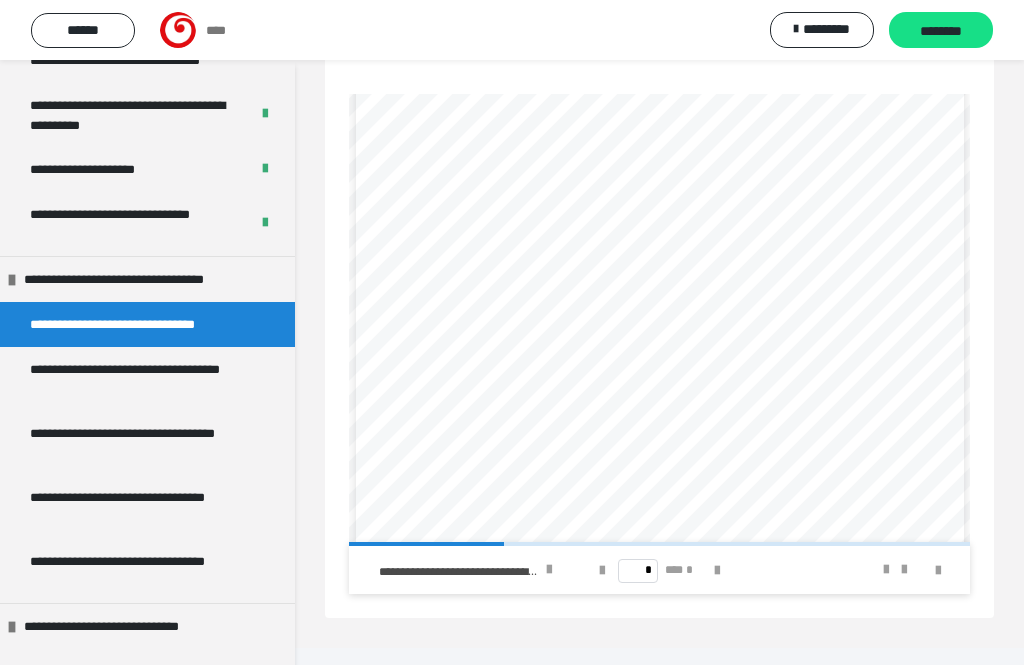 scroll, scrollTop: 440, scrollLeft: 3, axis: both 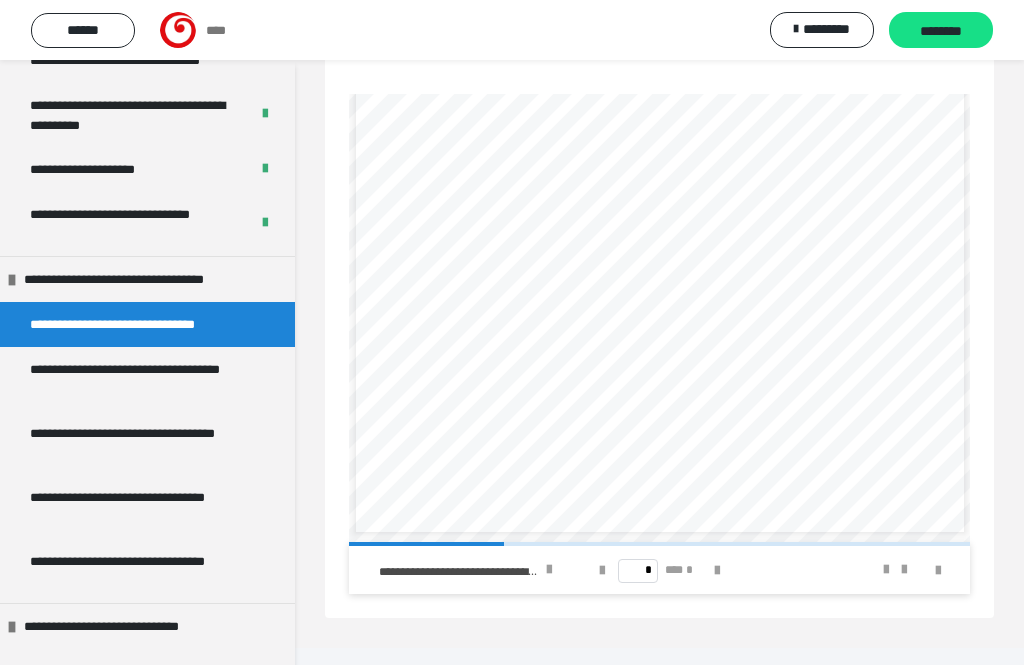 click at bounding box center [717, 571] 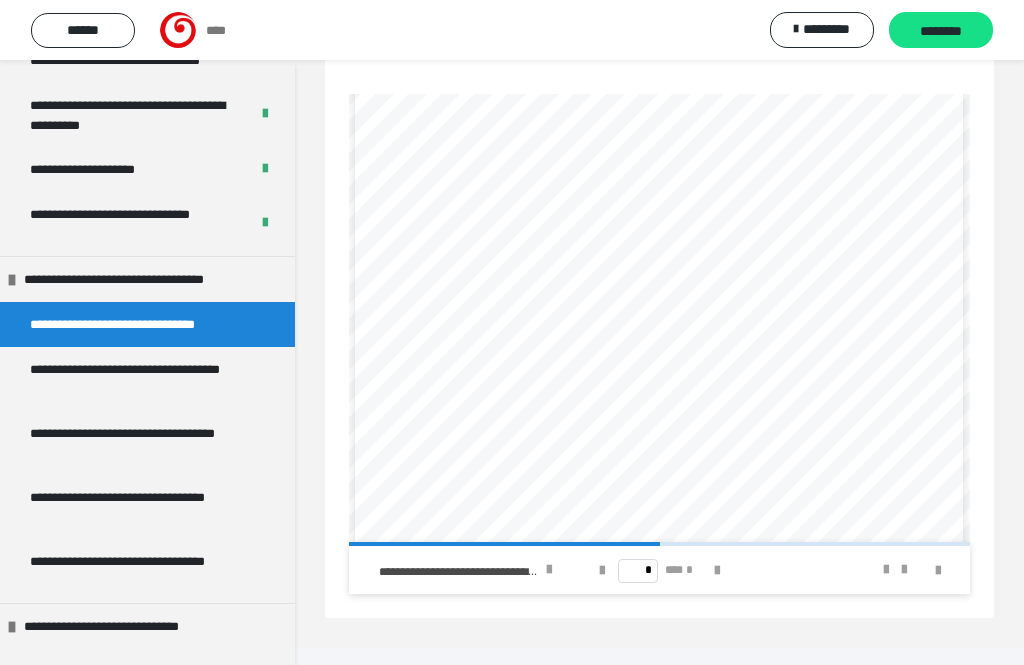 scroll, scrollTop: 440, scrollLeft: 6, axis: both 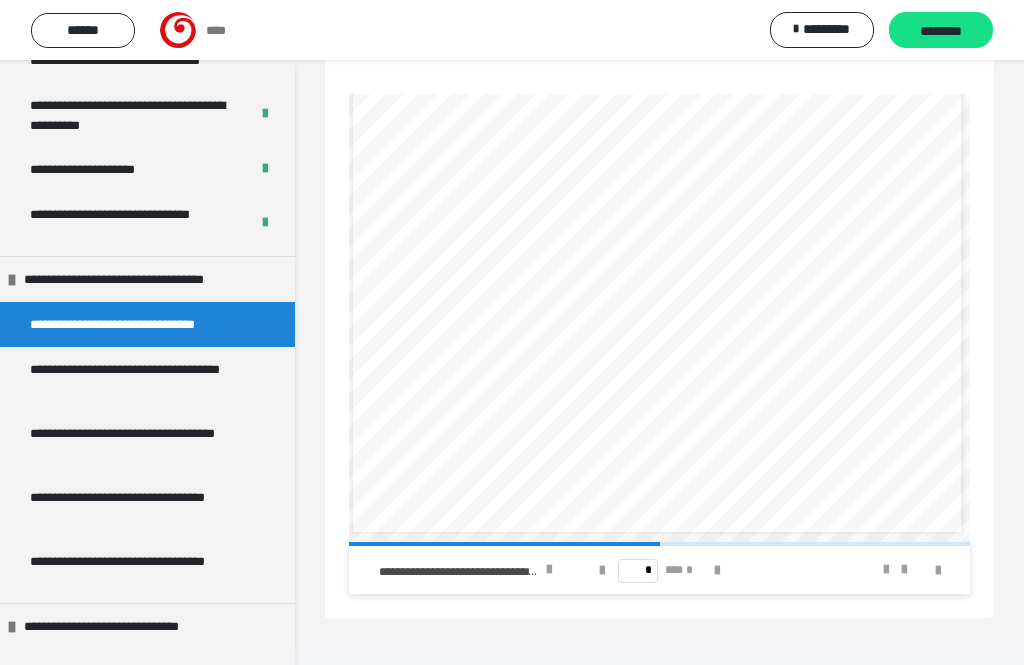 click at bounding box center [717, 571] 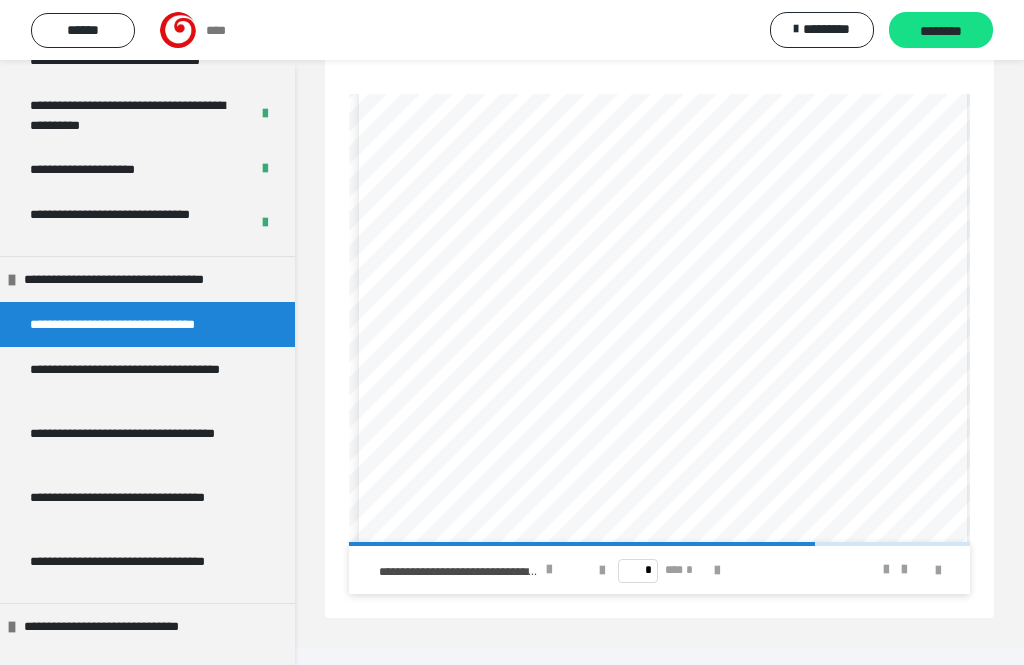 scroll, scrollTop: 401, scrollLeft: 0, axis: vertical 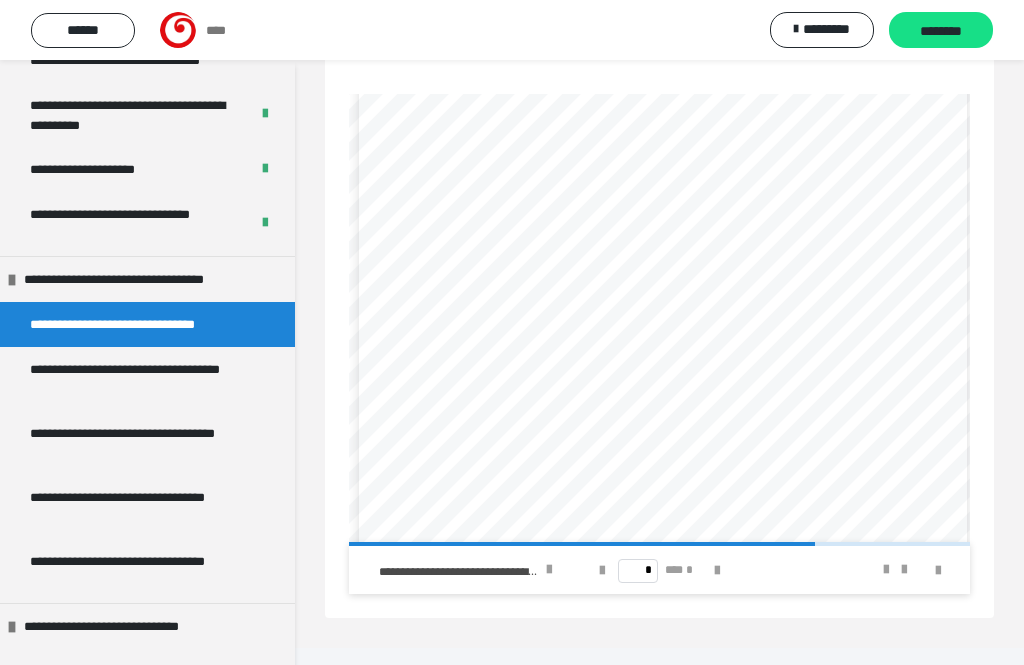 click at bounding box center (717, 570) 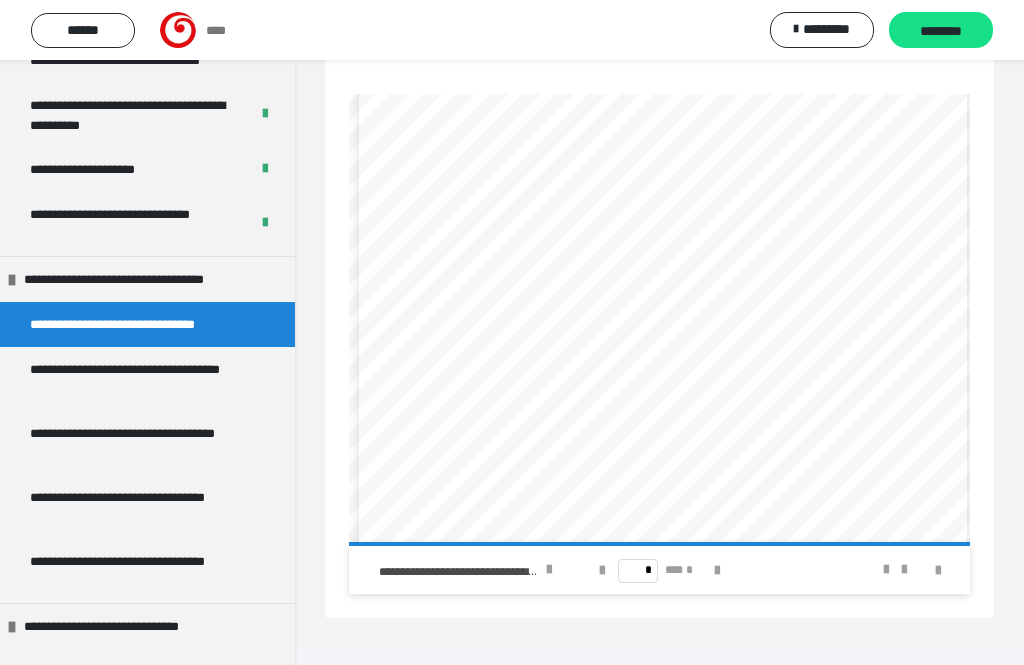 scroll, scrollTop: 268, scrollLeft: 0, axis: vertical 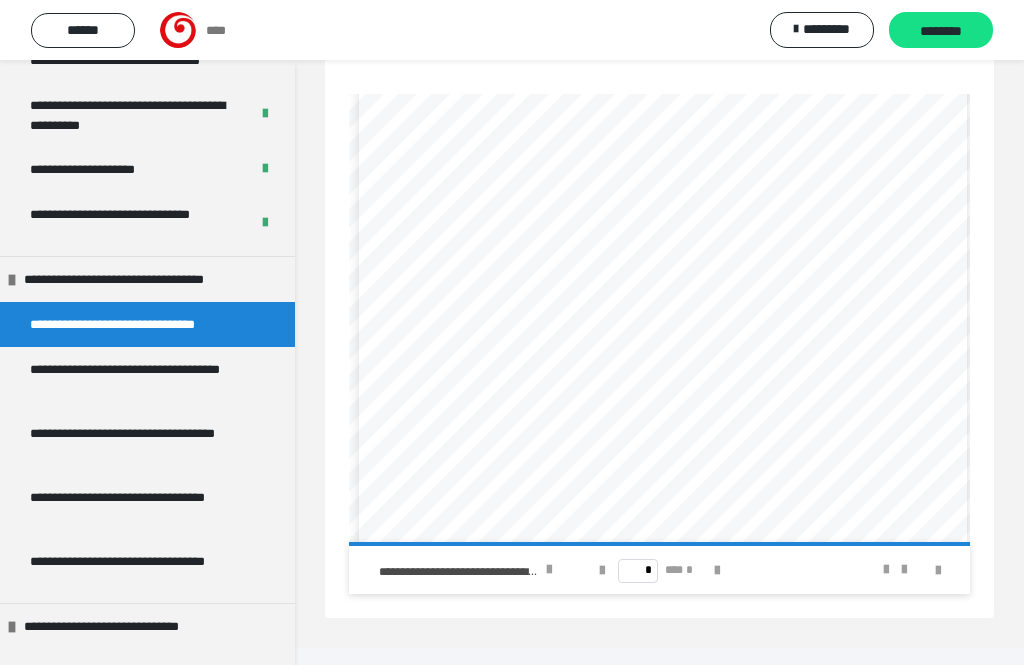 click on "********" at bounding box center [941, 31] 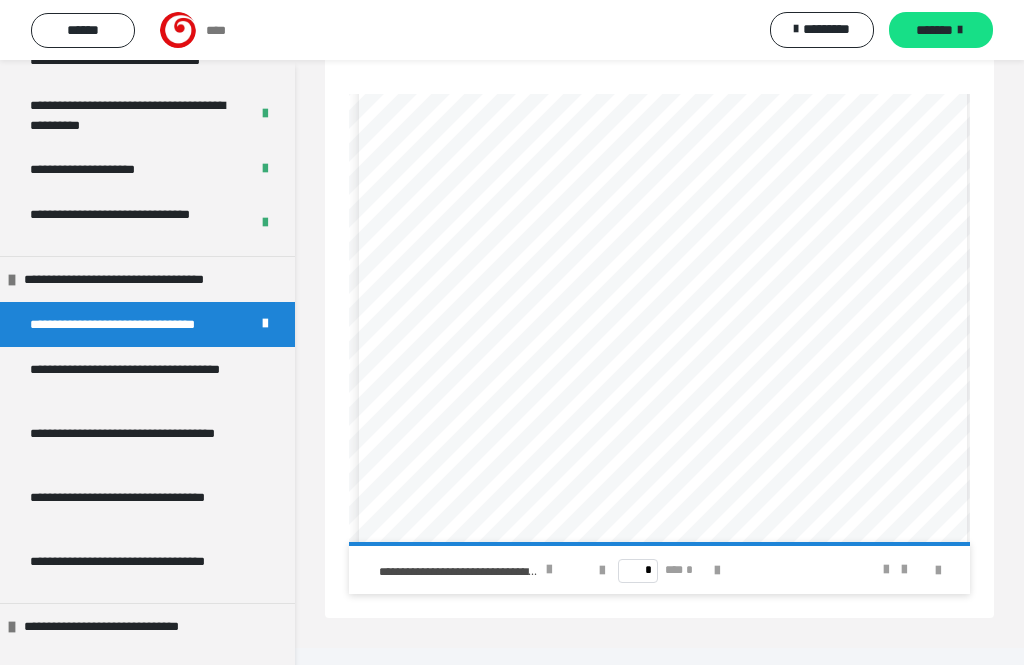 click on "**********" at bounding box center [139, 379] 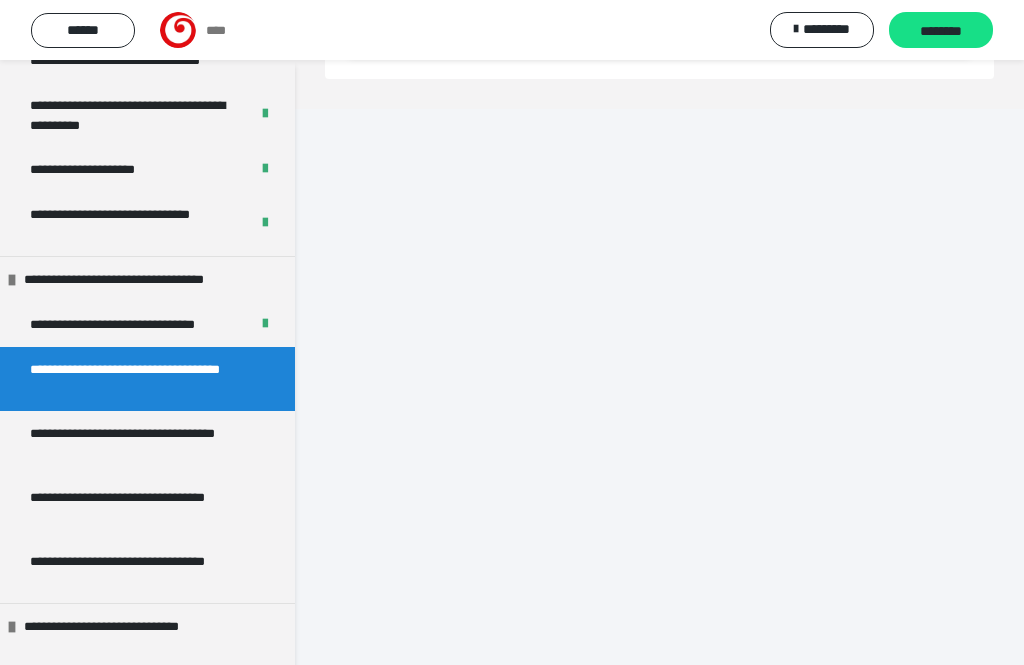 scroll, scrollTop: 290, scrollLeft: 0, axis: vertical 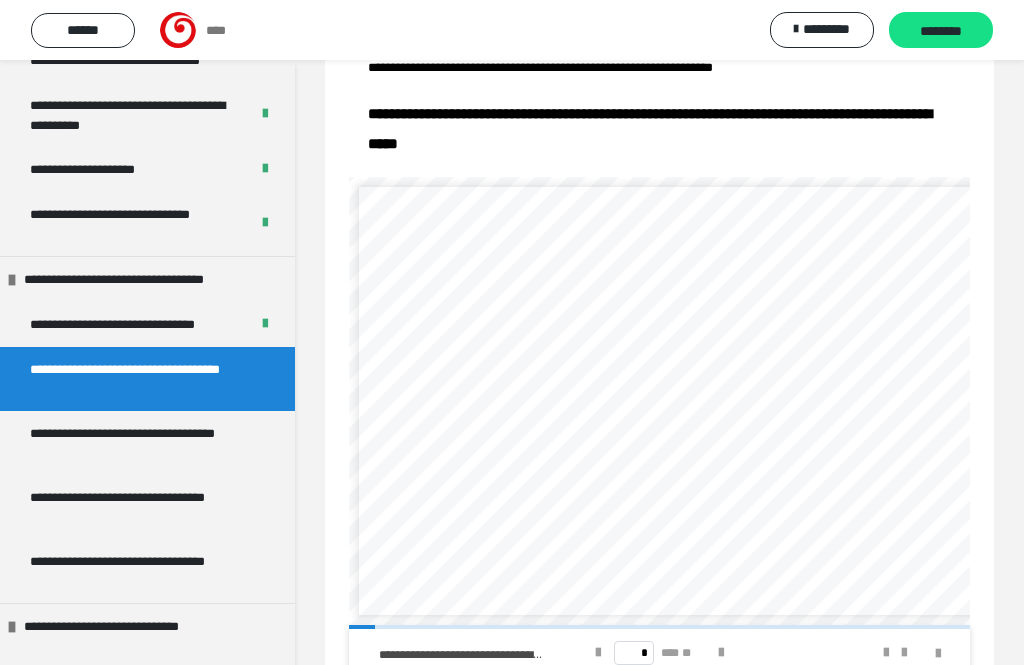 click at bounding box center (721, 653) 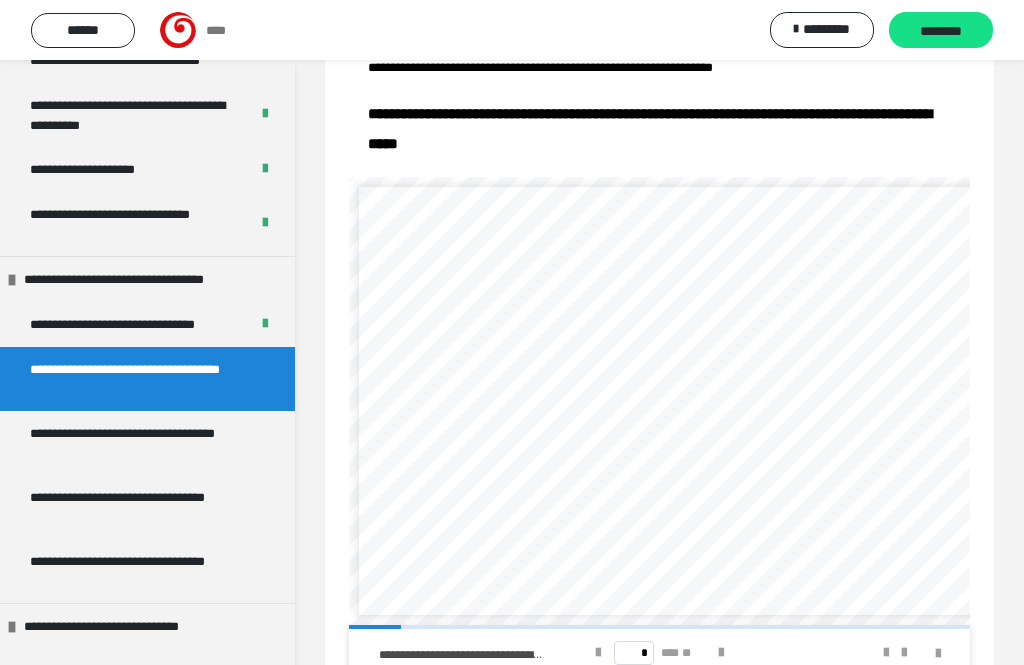 click at bounding box center (721, 653) 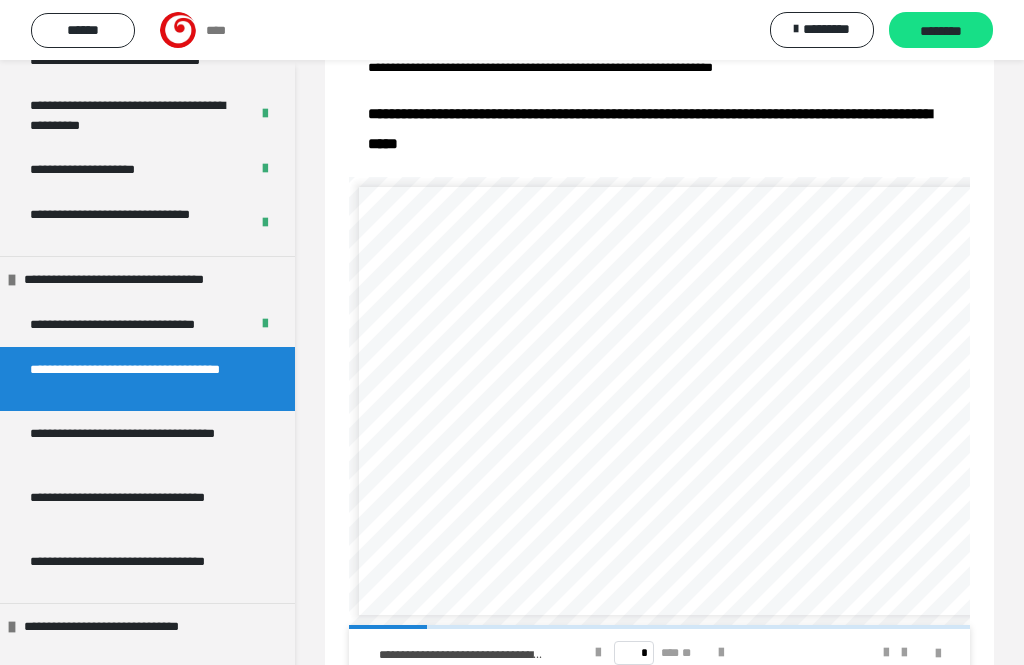 click at bounding box center (721, 653) 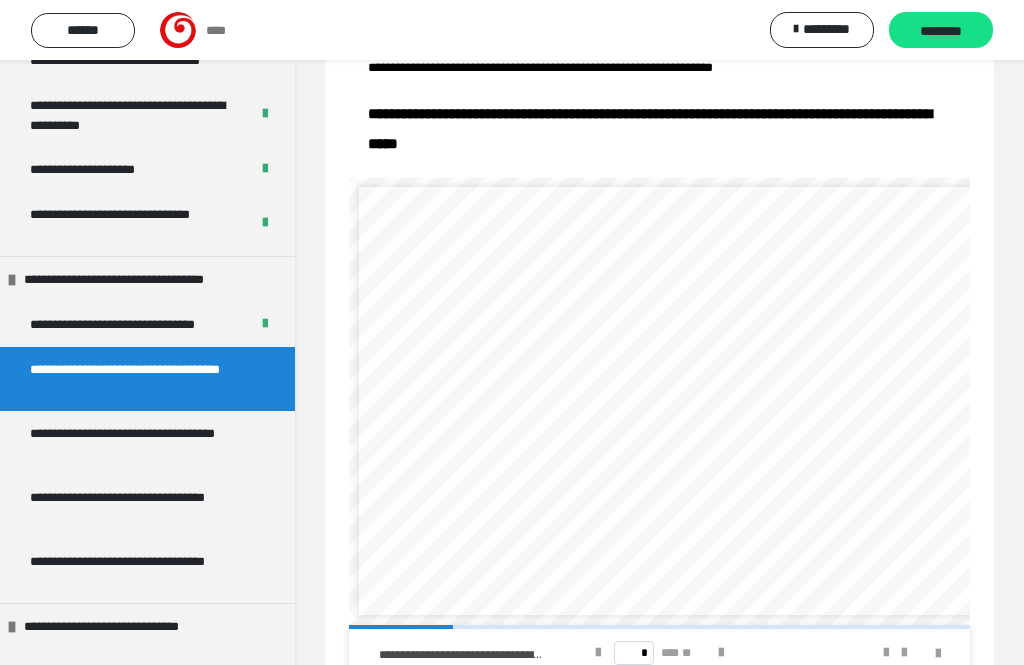 click at bounding box center [721, 653] 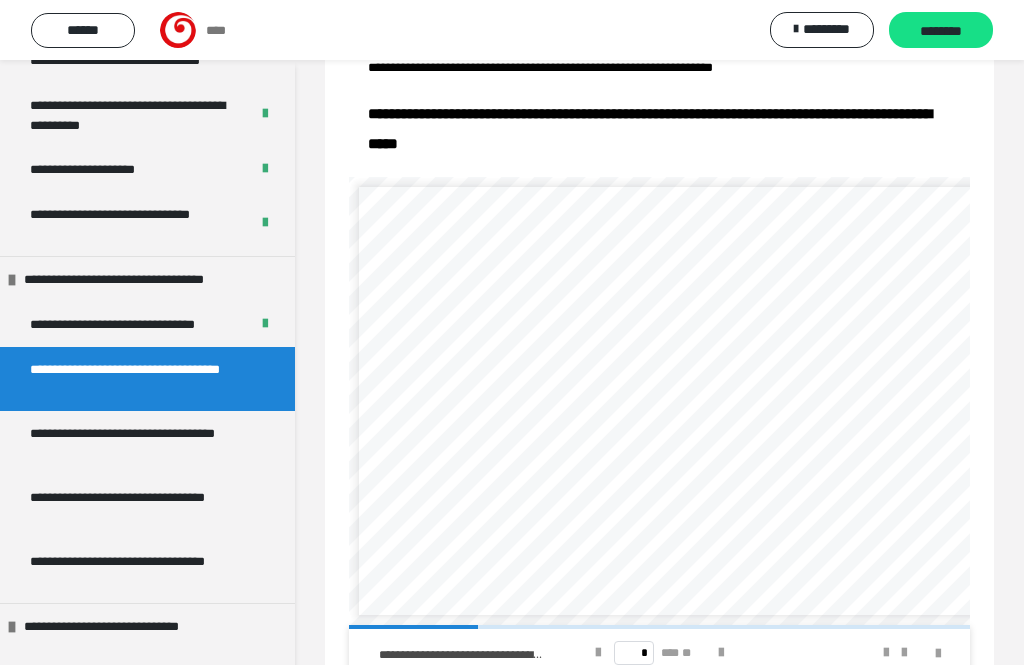 click at bounding box center [721, 653] 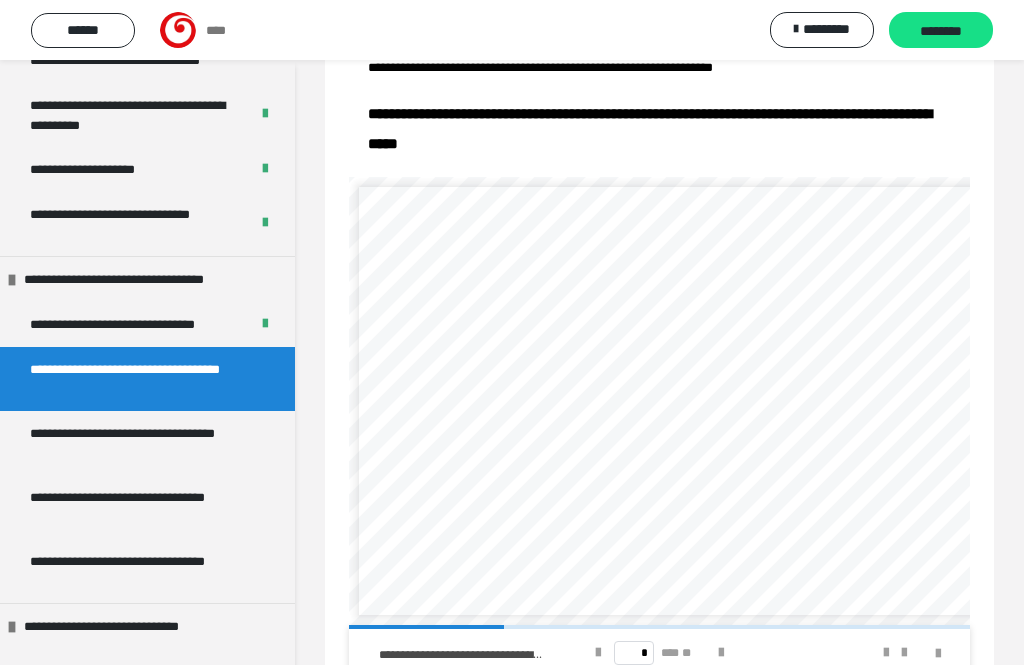 click at bounding box center (721, 653) 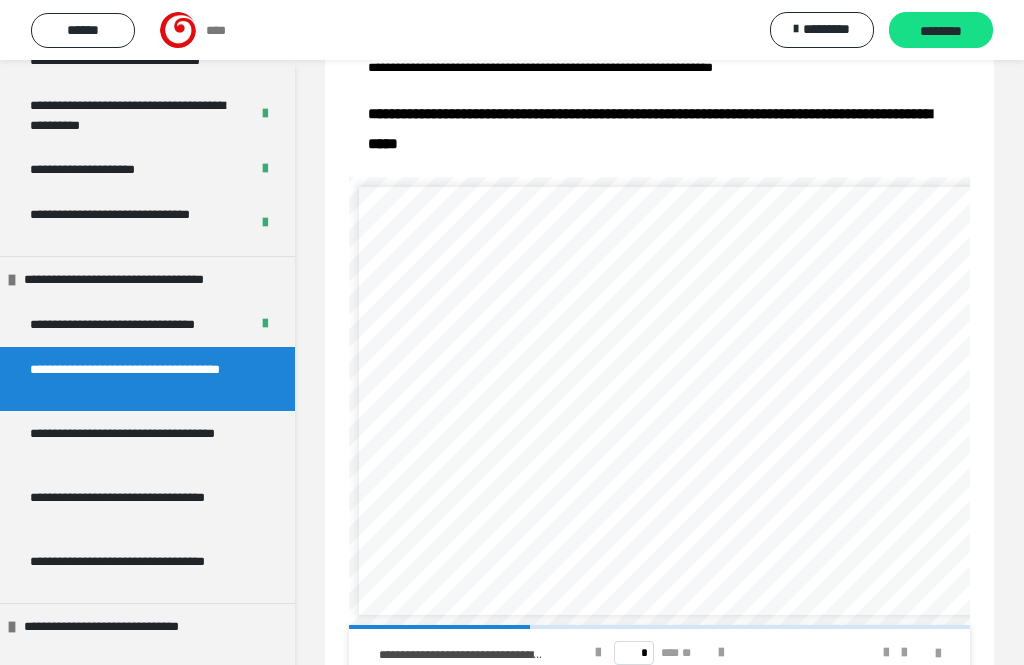 click at bounding box center (721, 653) 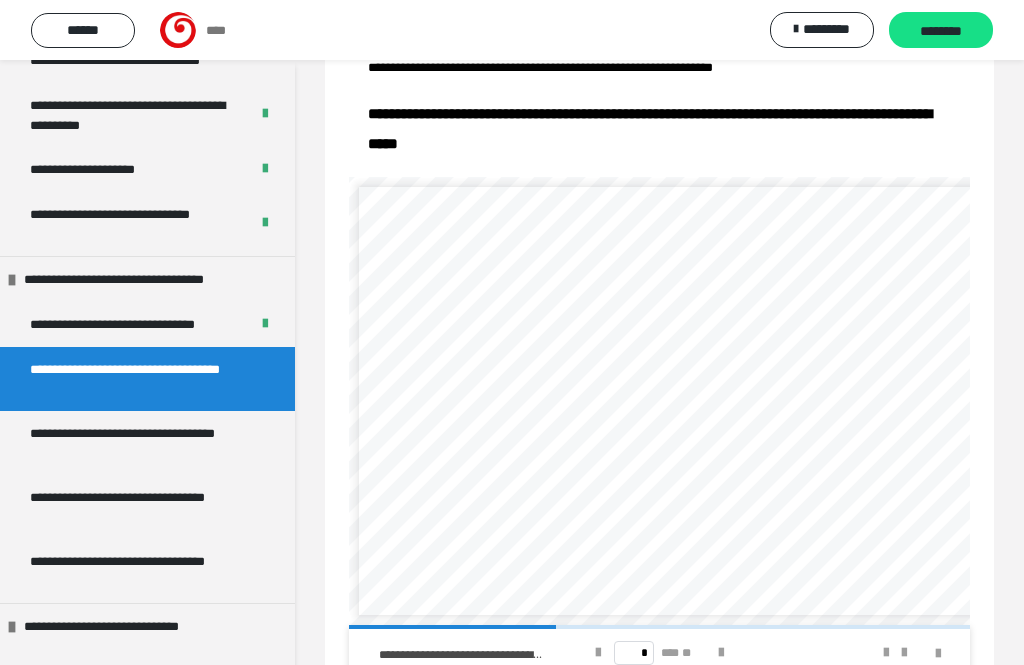 click at bounding box center (721, 653) 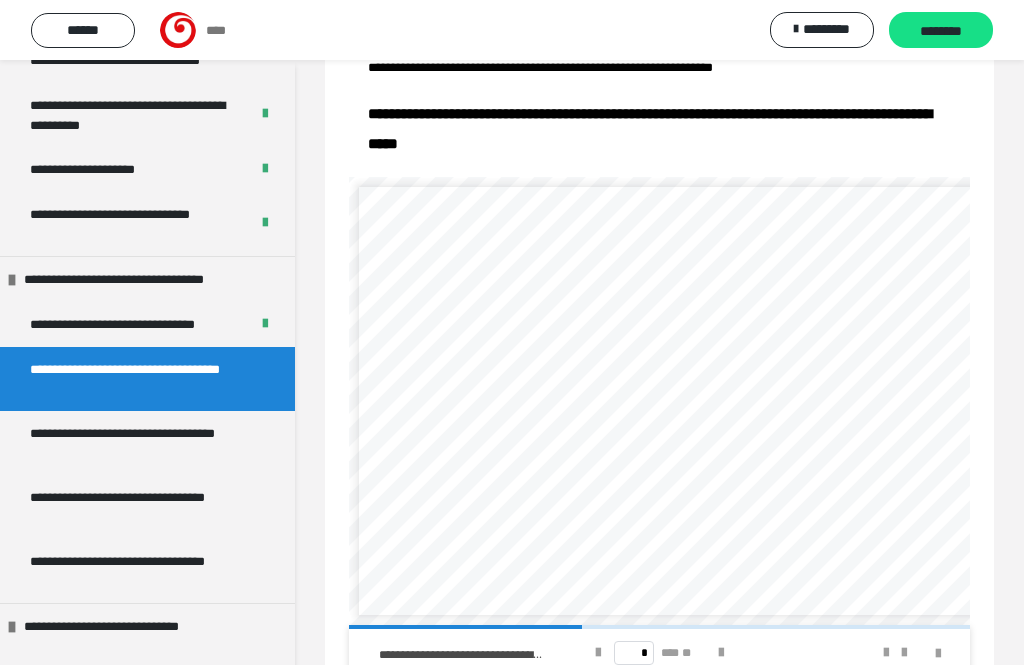 click at bounding box center (721, 653) 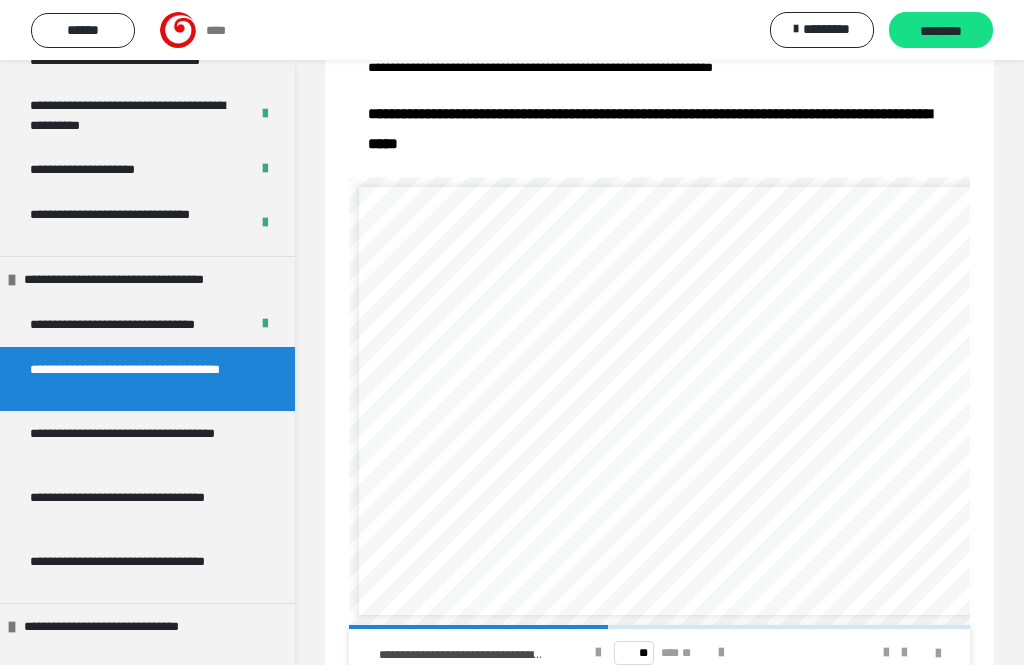 click at bounding box center [721, 653] 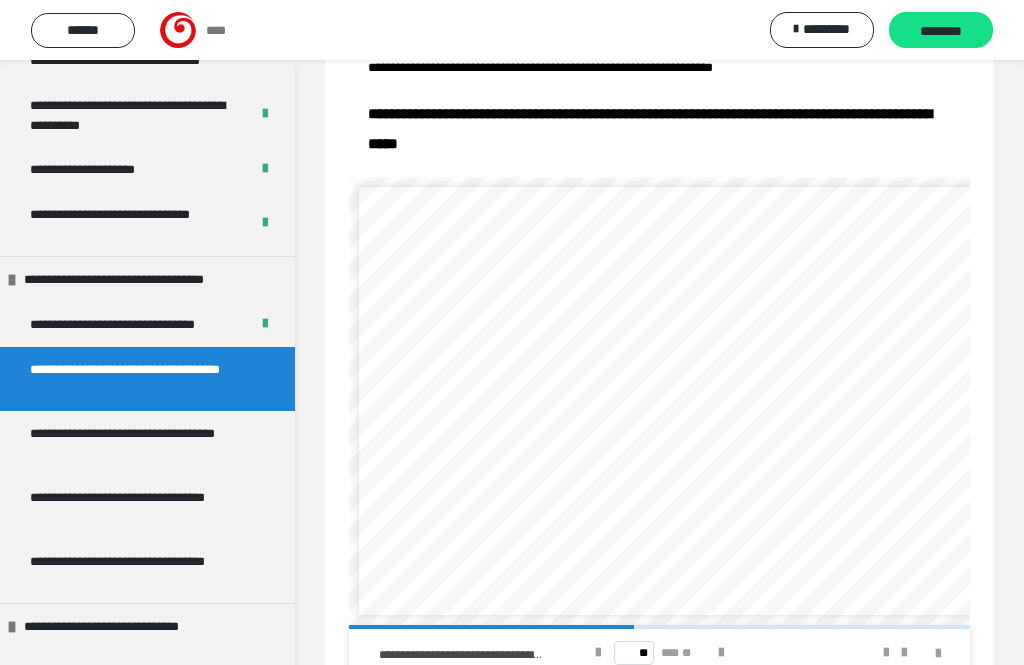 click at bounding box center [721, 653] 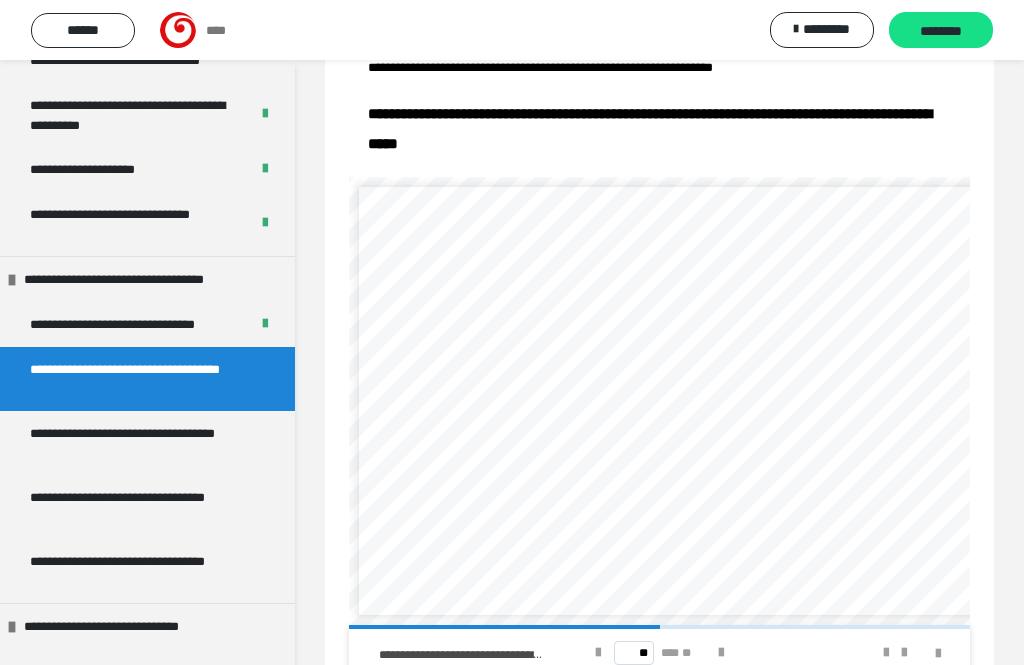 click at bounding box center [721, 653] 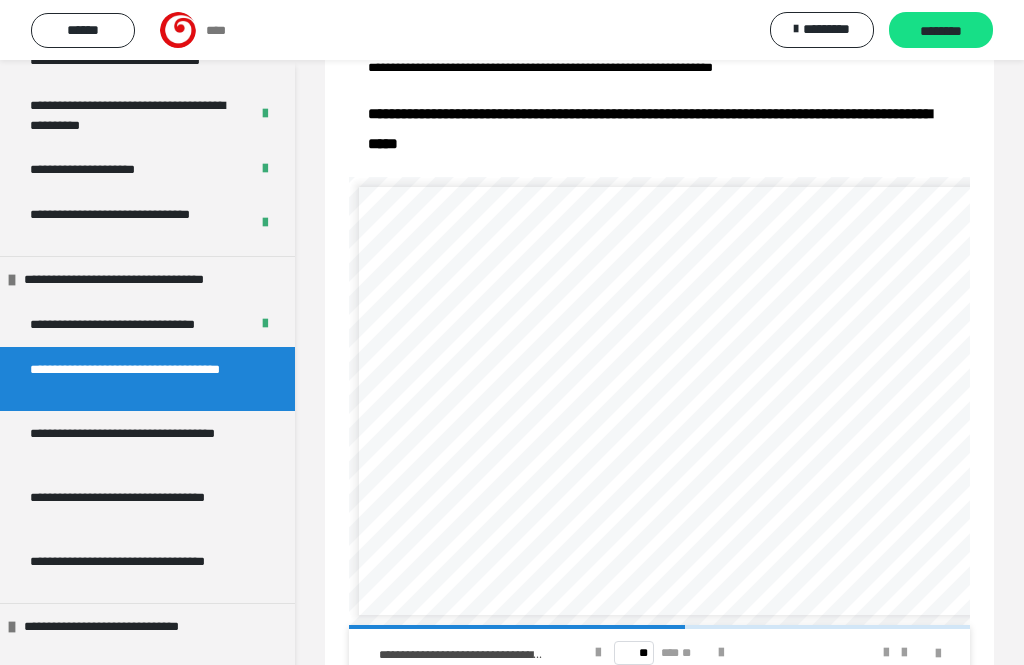 click at bounding box center (721, 653) 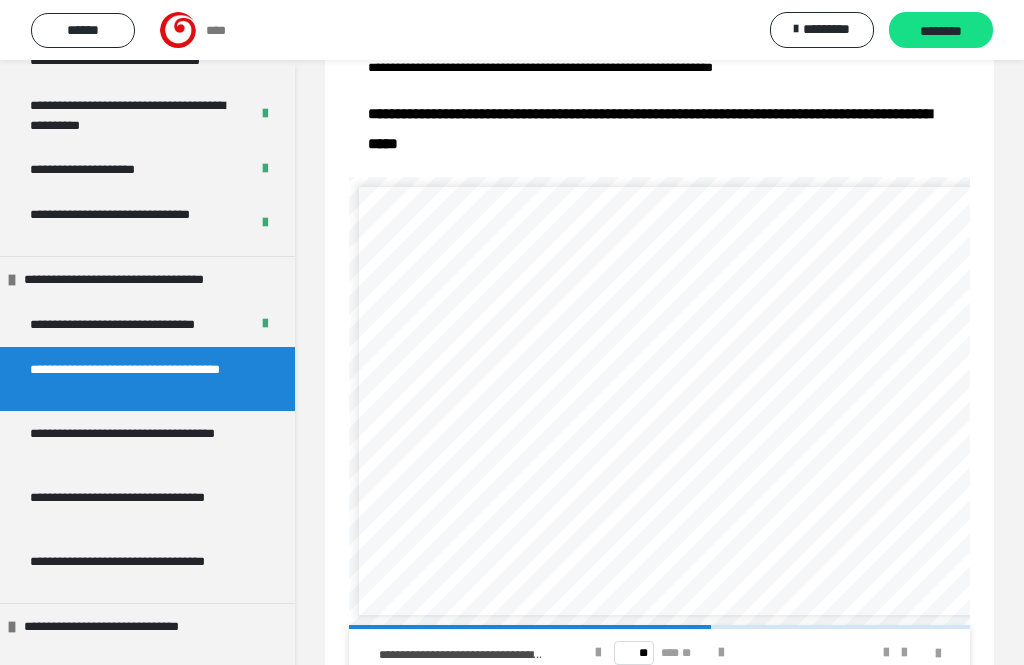 click at bounding box center (721, 653) 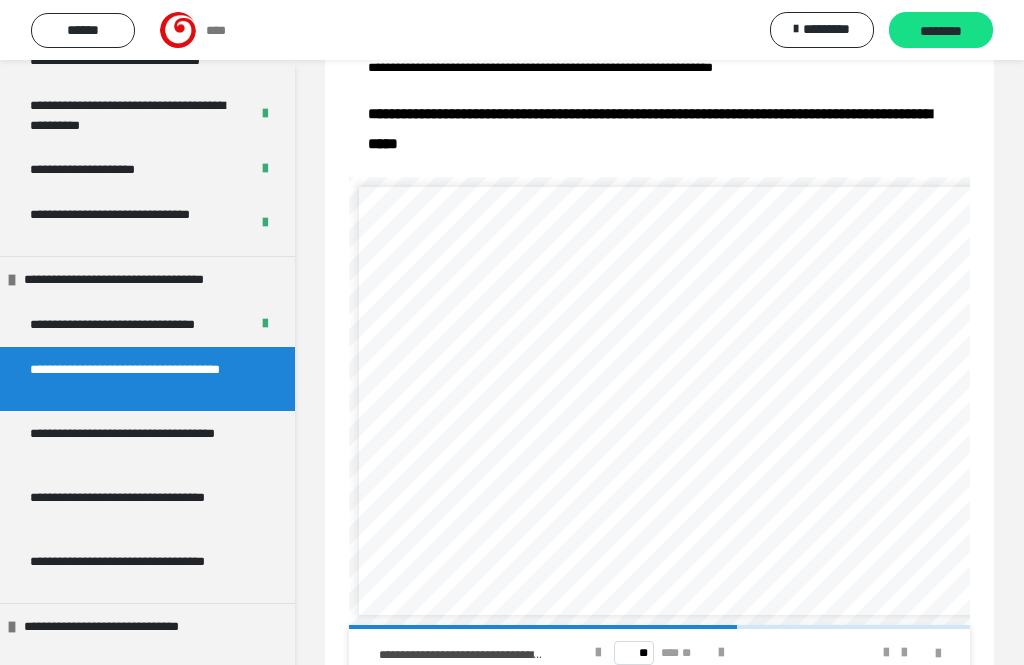 click at bounding box center [721, 653] 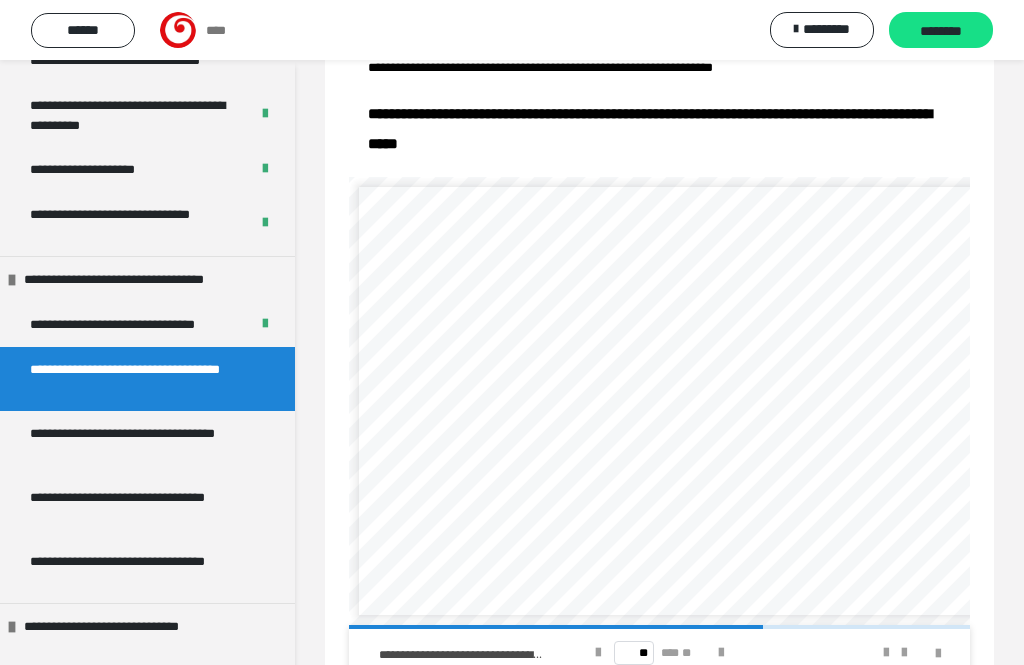 click at bounding box center [721, 653] 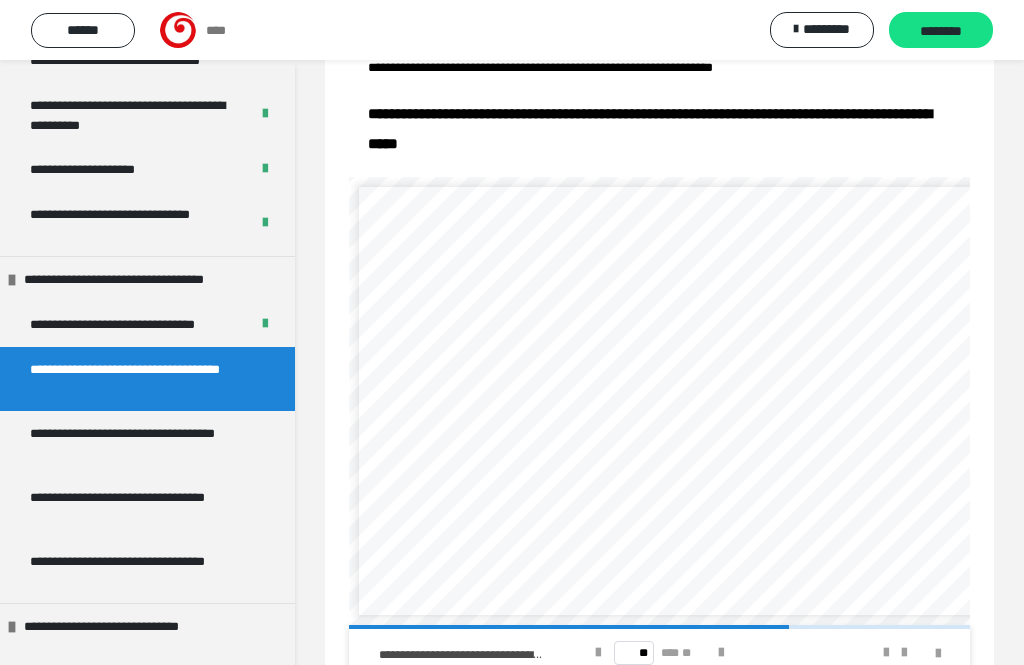 click at bounding box center (721, 653) 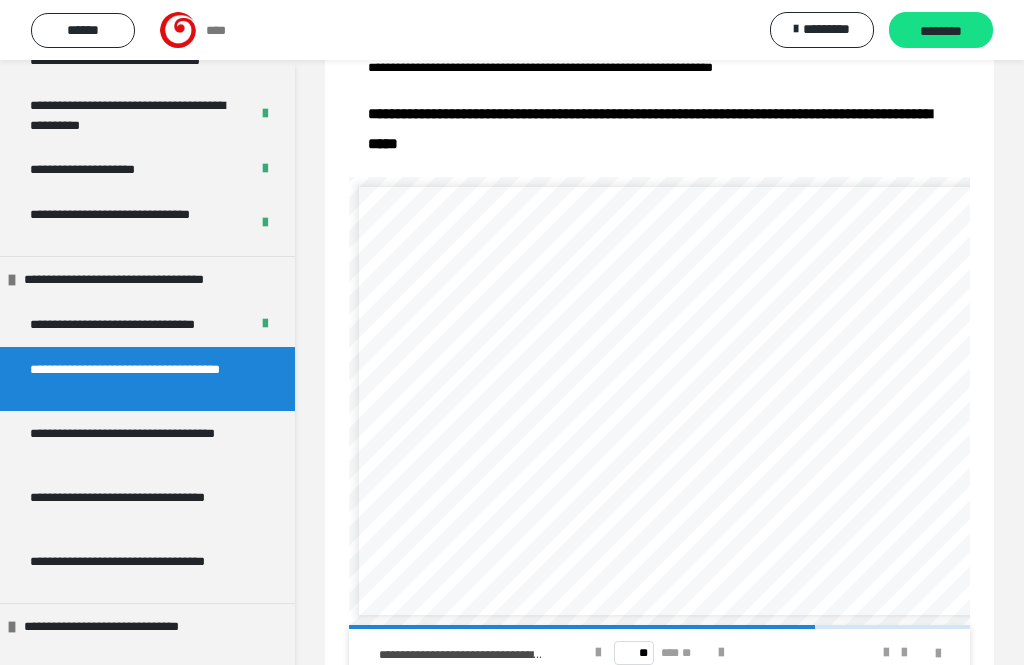 click at bounding box center (721, 653) 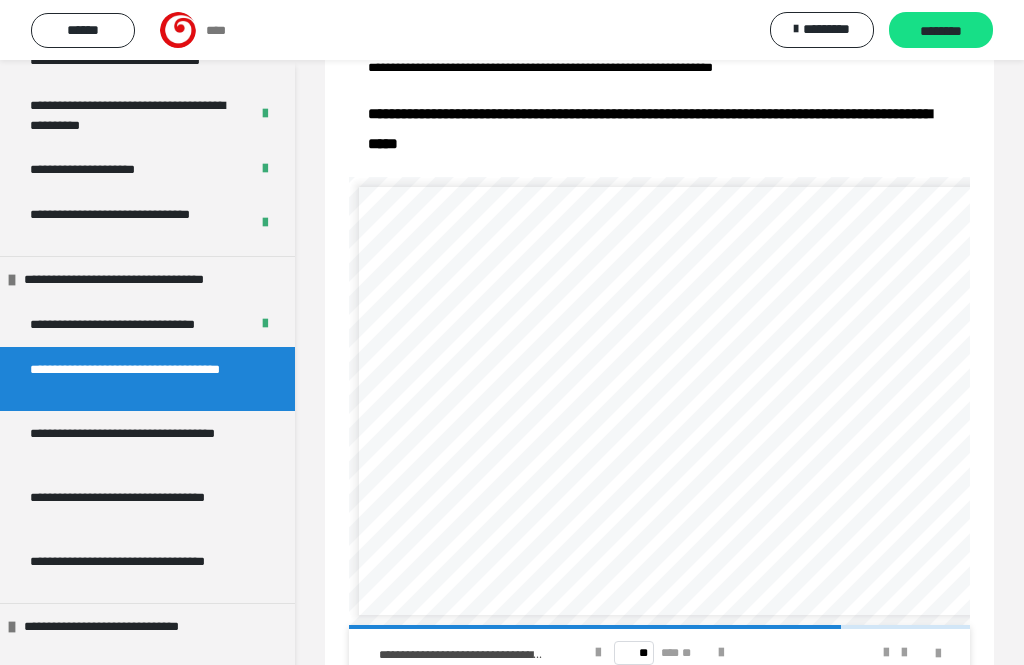 click at bounding box center (721, 653) 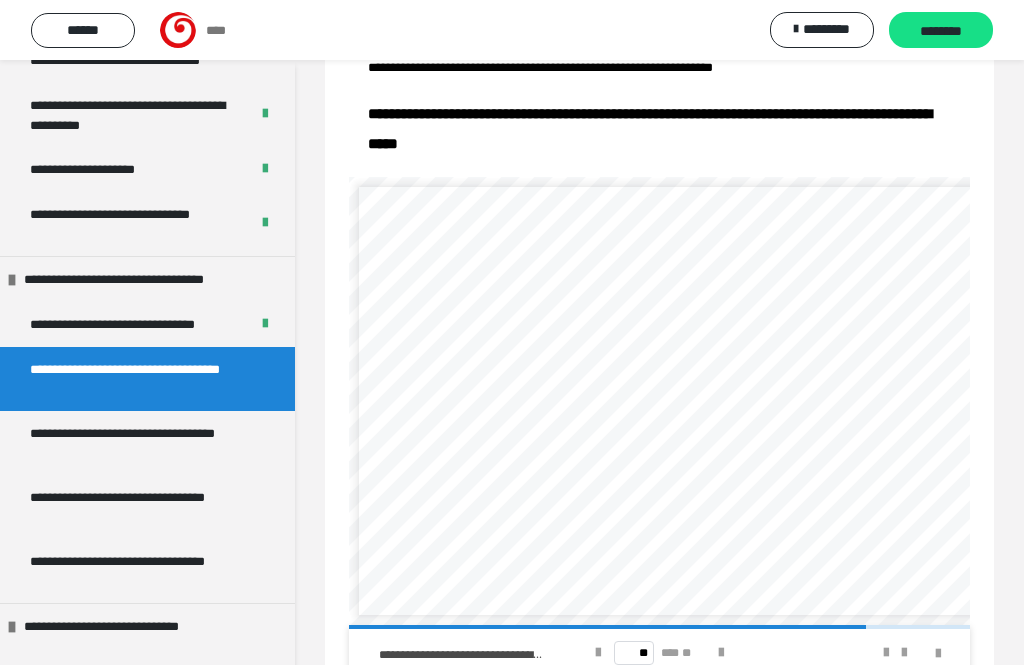 click at bounding box center [721, 653] 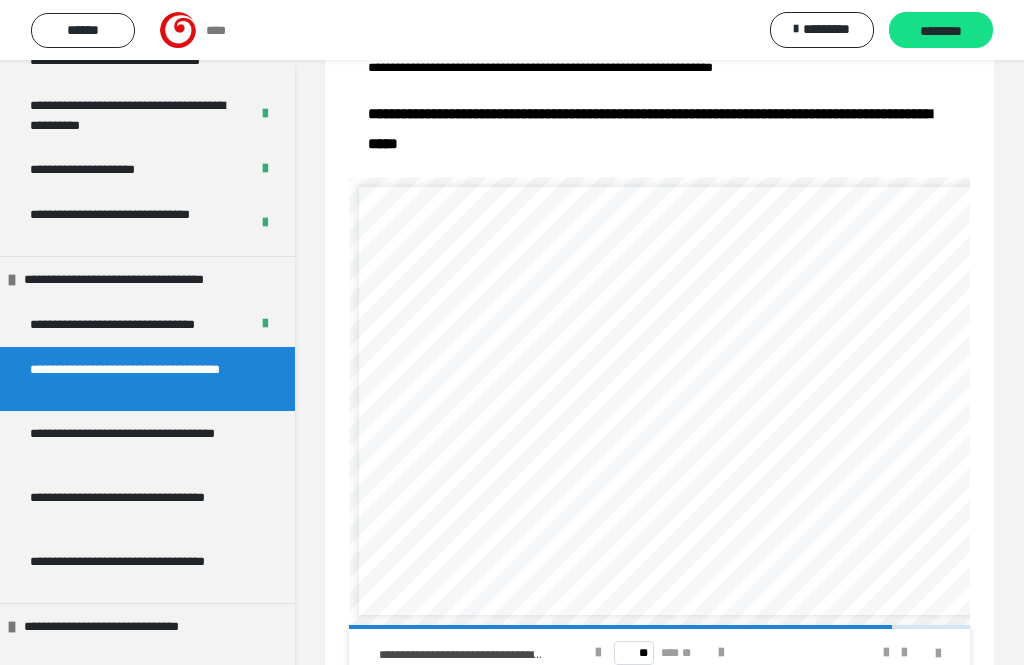 click at bounding box center (721, 653) 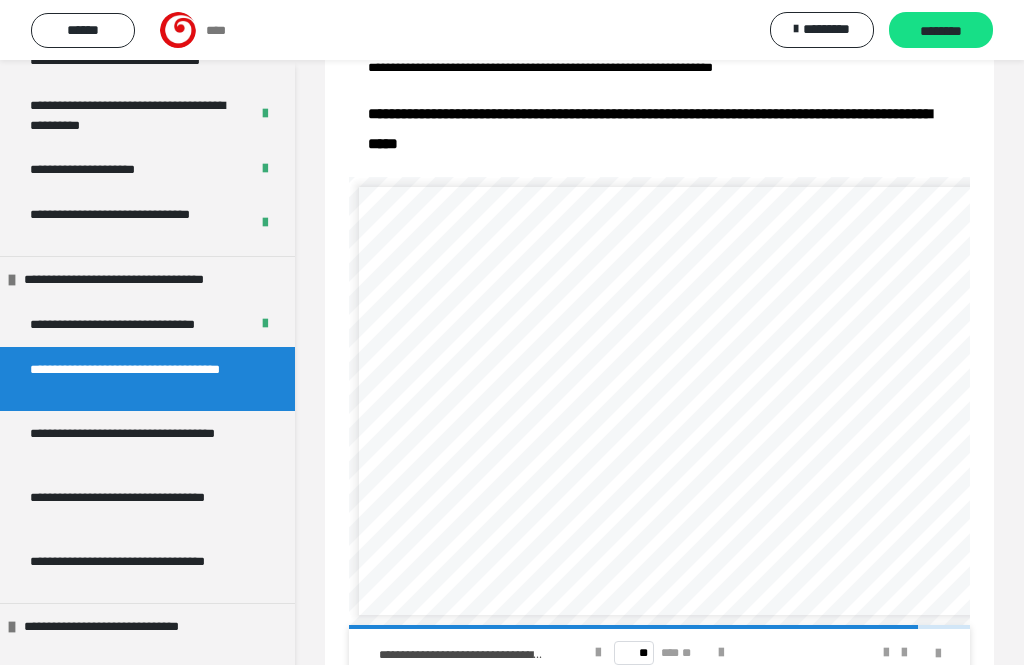 click at bounding box center (721, 653) 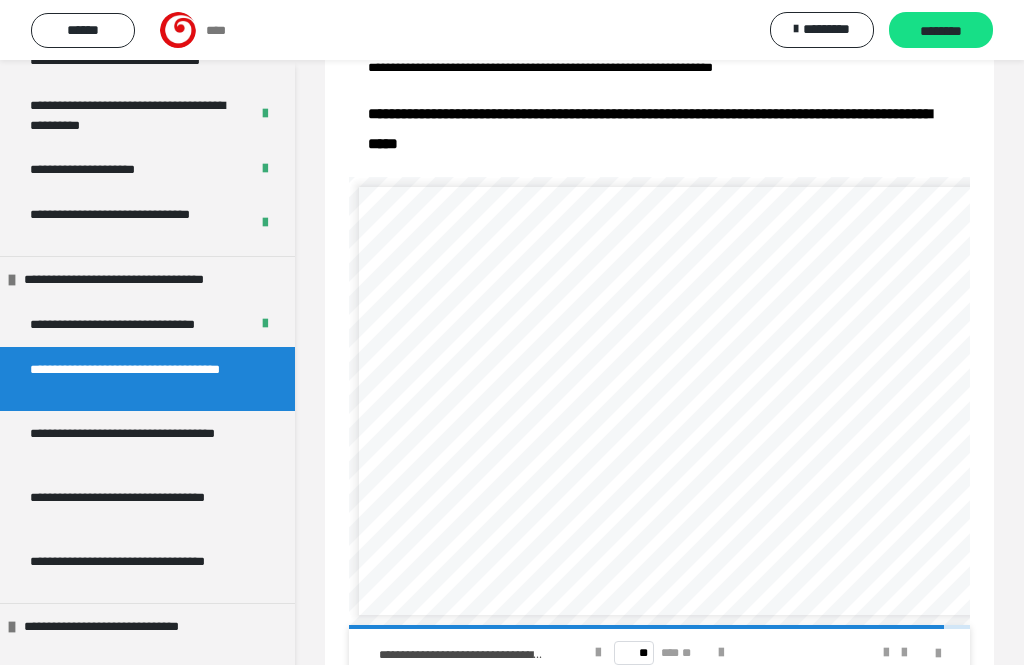 click at bounding box center (721, 653) 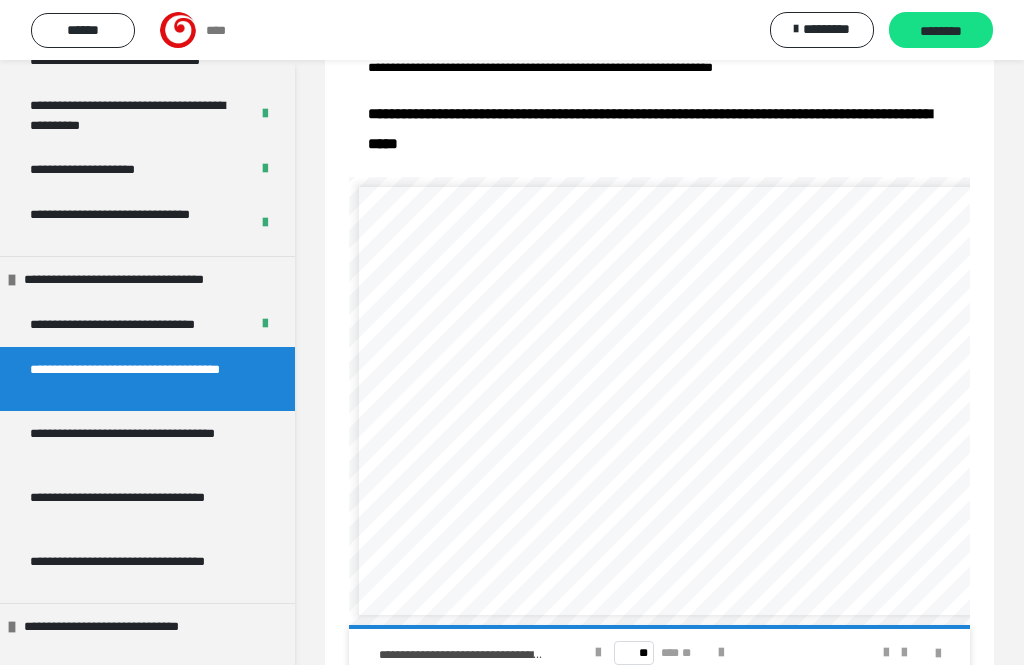 click on "********" at bounding box center [941, 31] 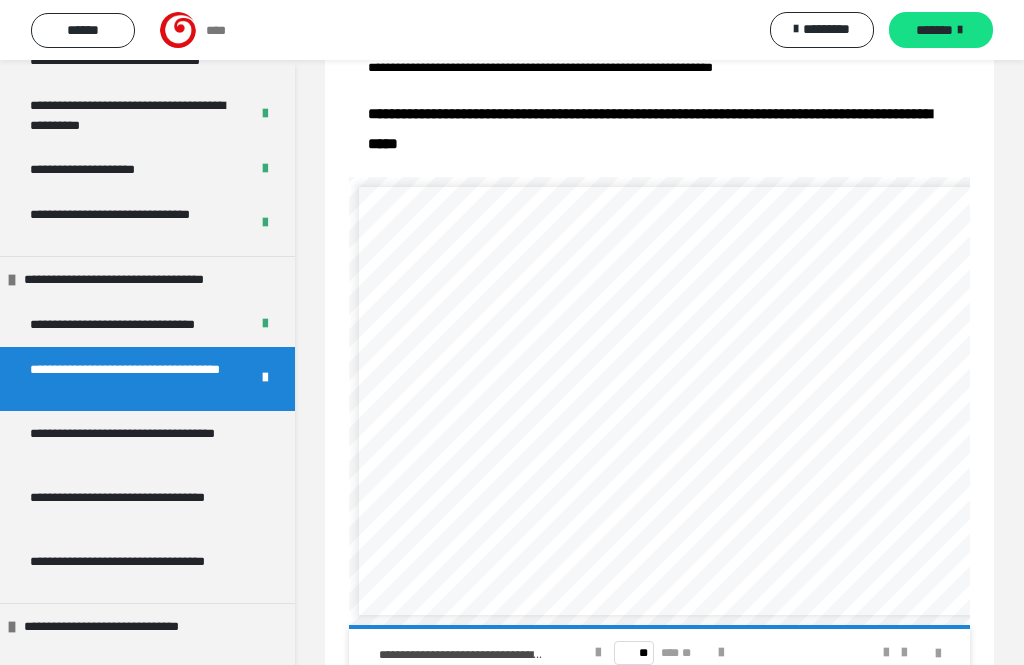 click on "**********" at bounding box center [139, 443] 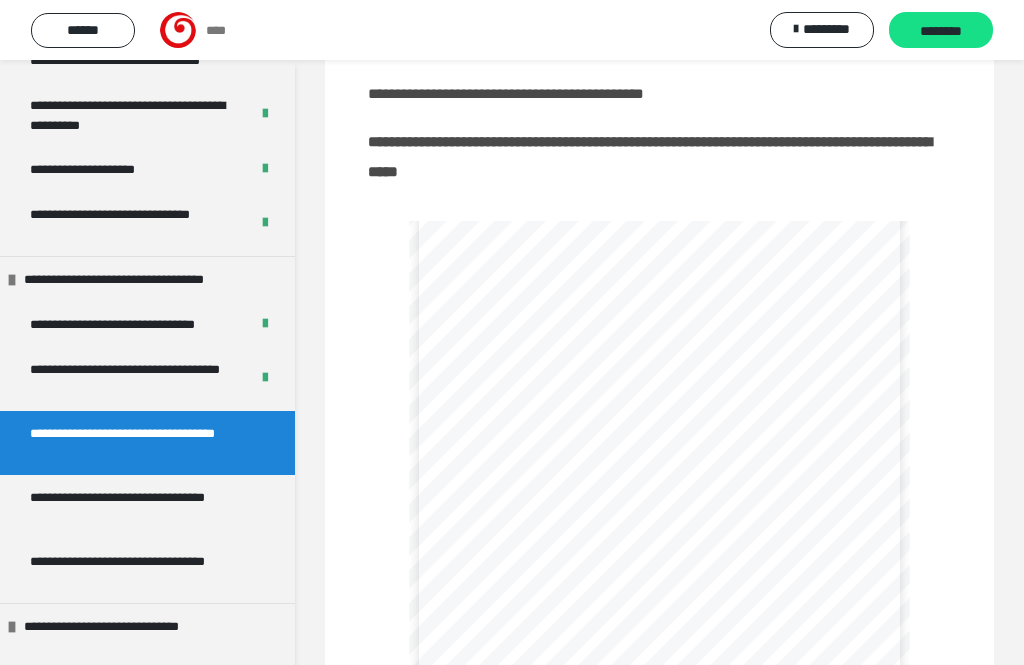 scroll, scrollTop: 261, scrollLeft: 0, axis: vertical 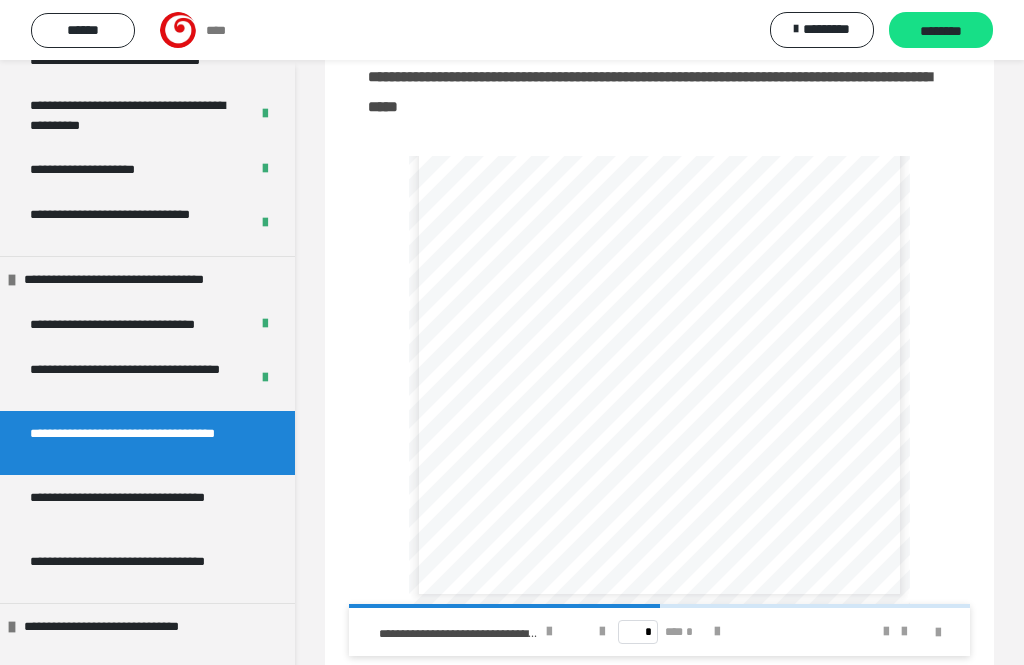 click at bounding box center (717, 632) 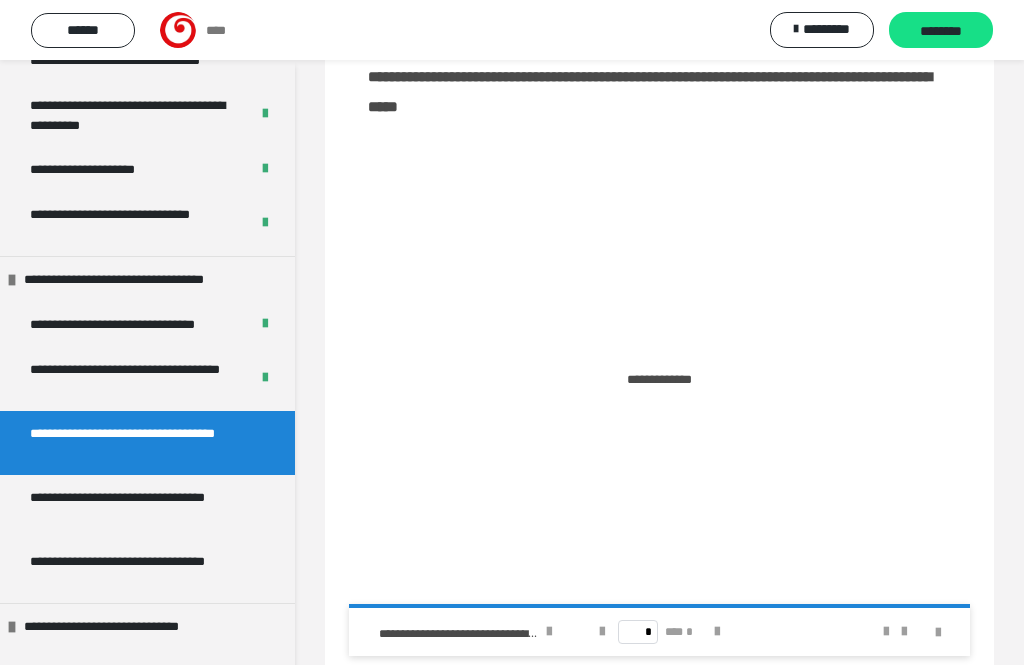 scroll, scrollTop: 0, scrollLeft: 0, axis: both 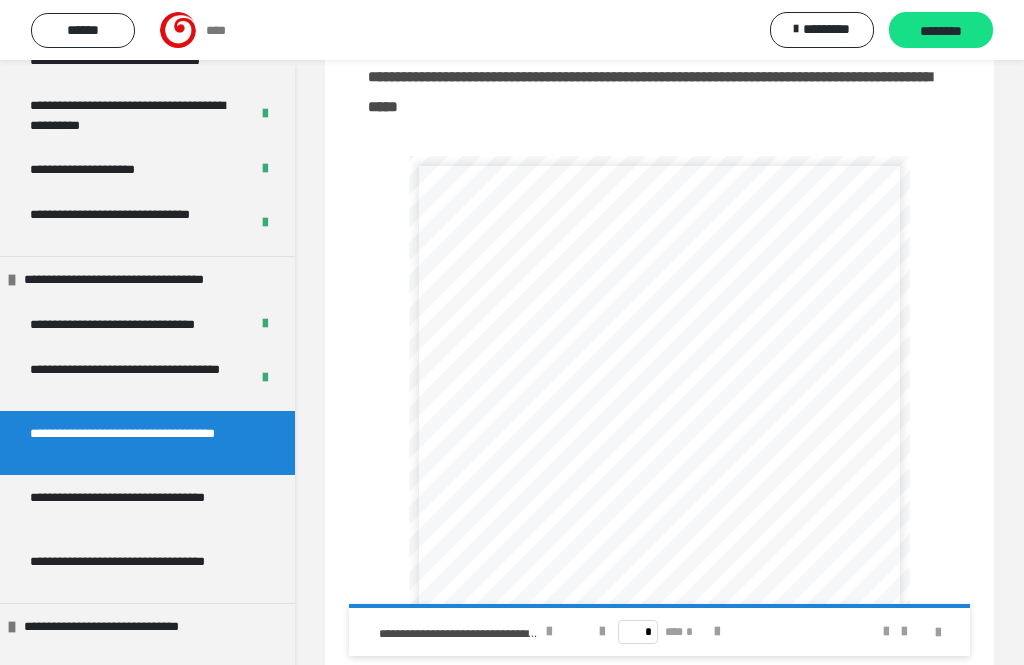 click on "********" at bounding box center [941, 31] 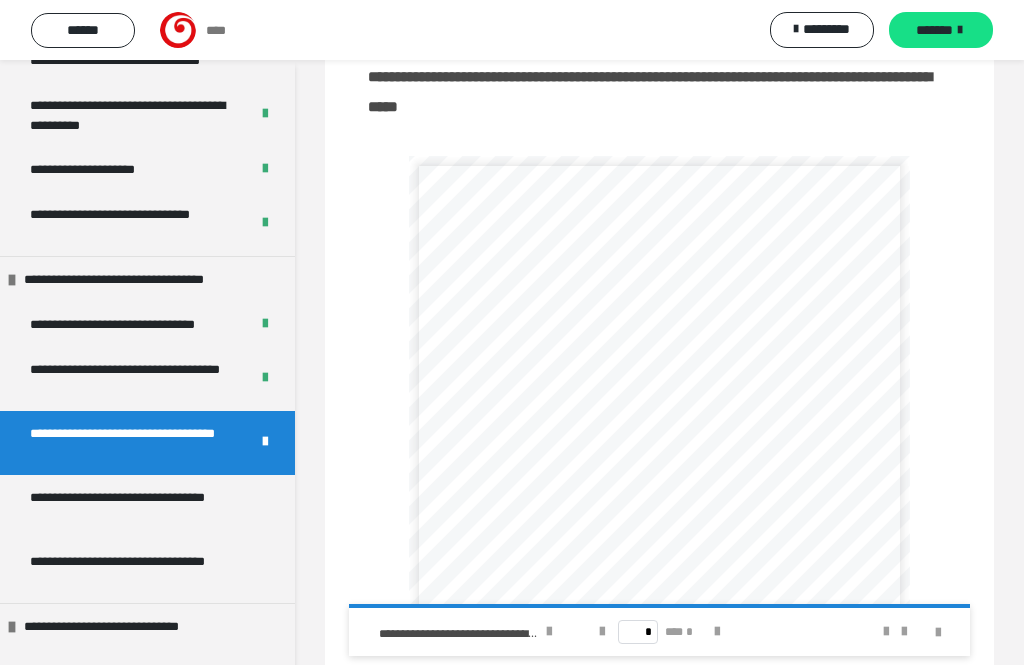 click on "**********" at bounding box center [139, 507] 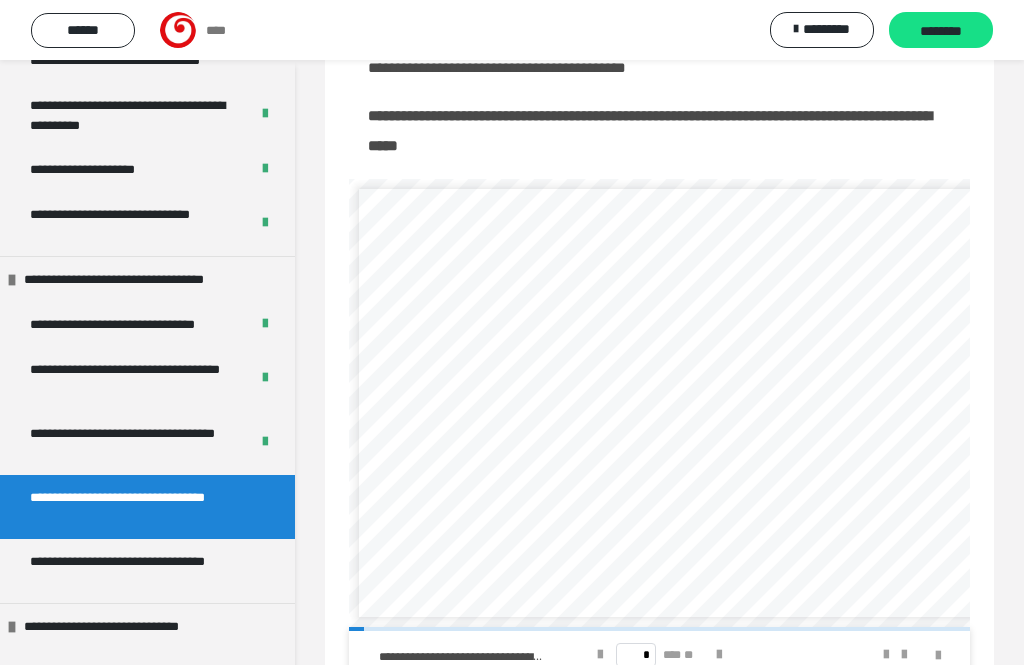 click at bounding box center [719, 655] 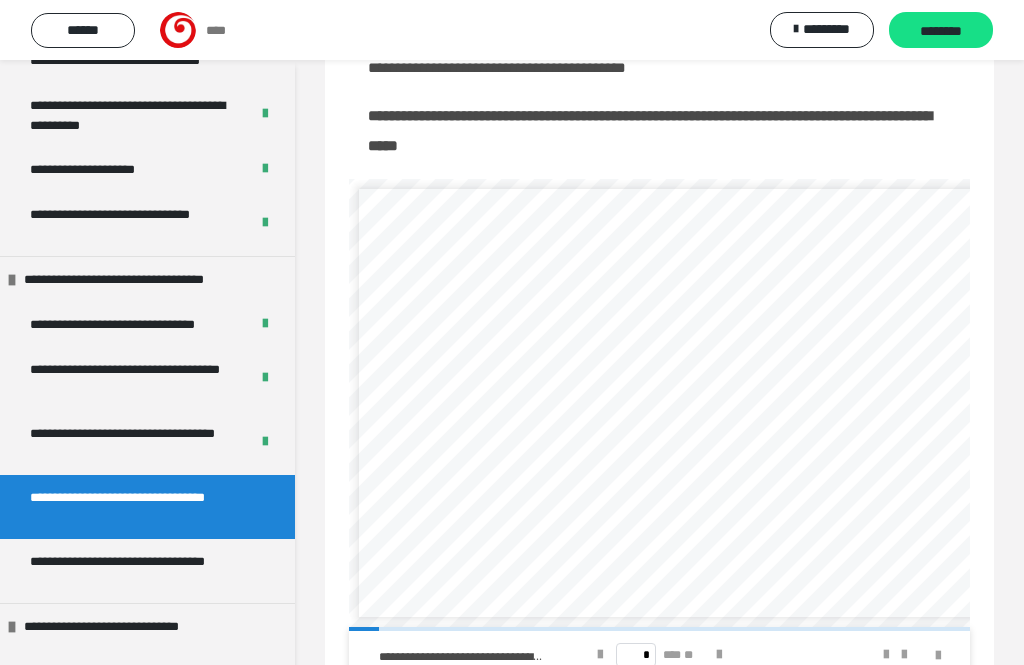 click at bounding box center [719, 655] 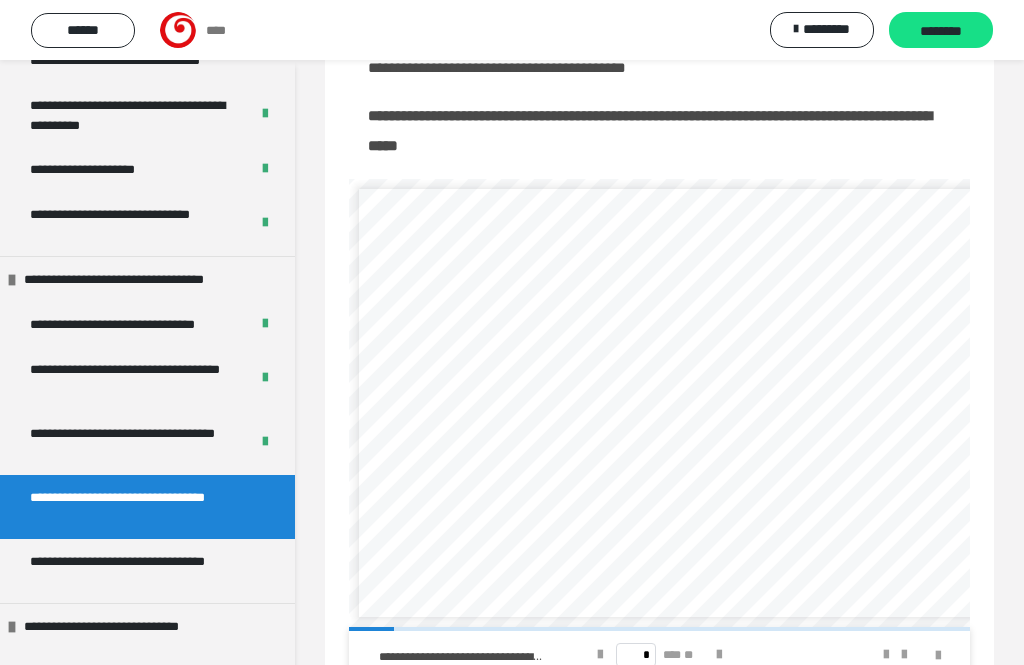 click at bounding box center [719, 655] 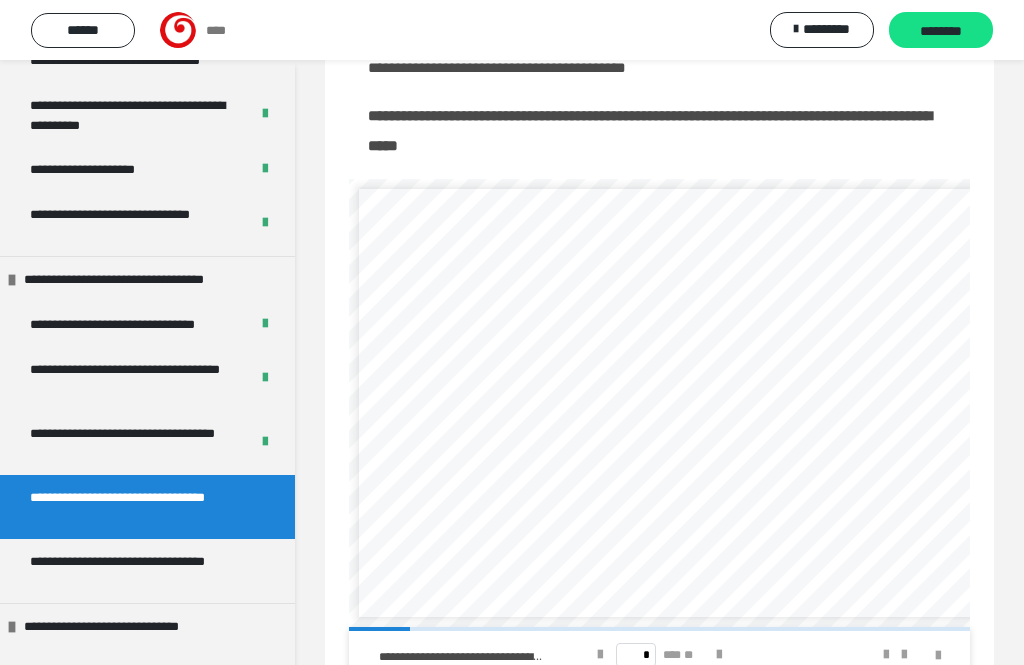 click at bounding box center (719, 655) 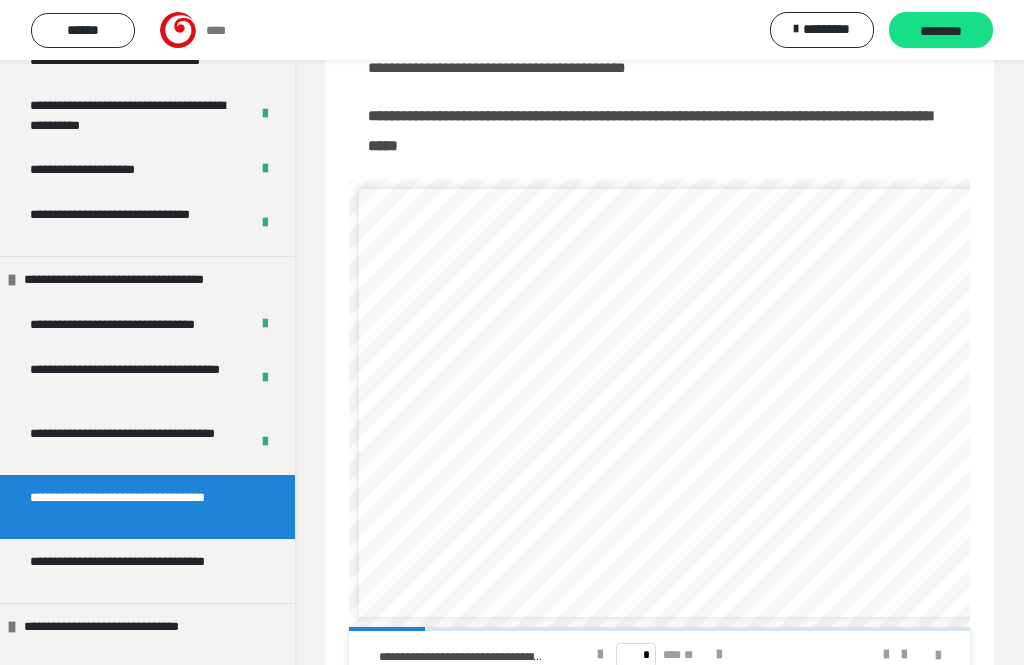 click at bounding box center (719, 655) 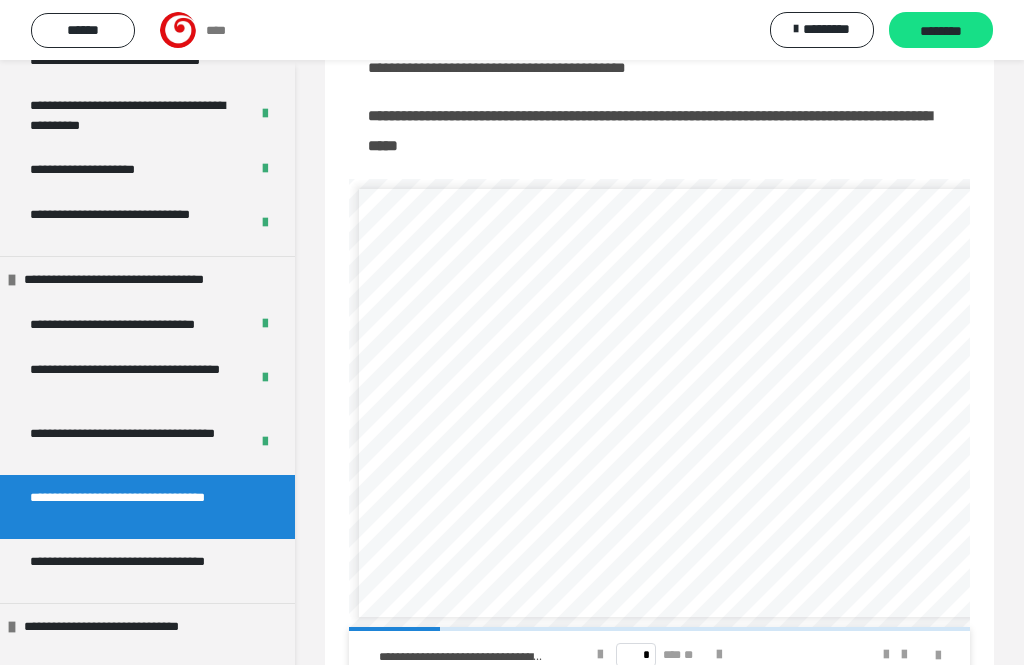 click at bounding box center (719, 655) 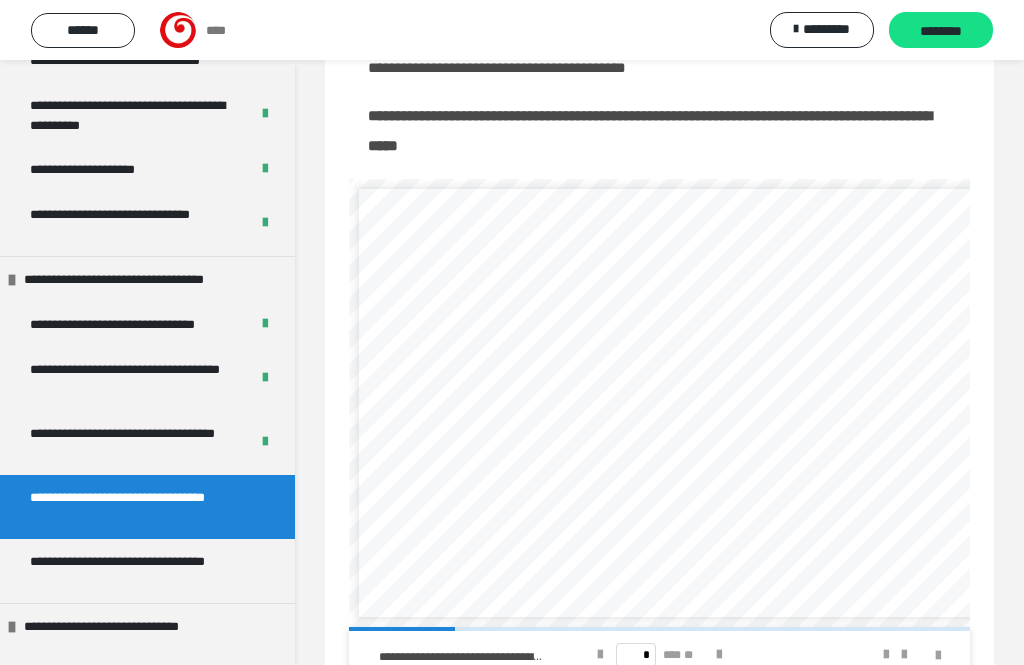 click at bounding box center [719, 655] 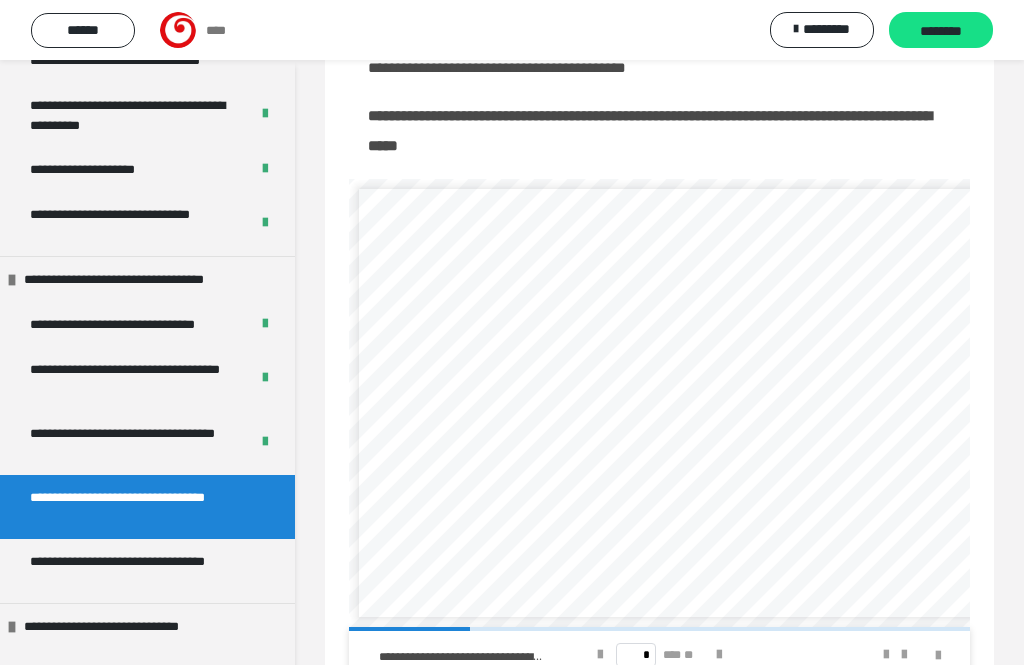 click at bounding box center (719, 655) 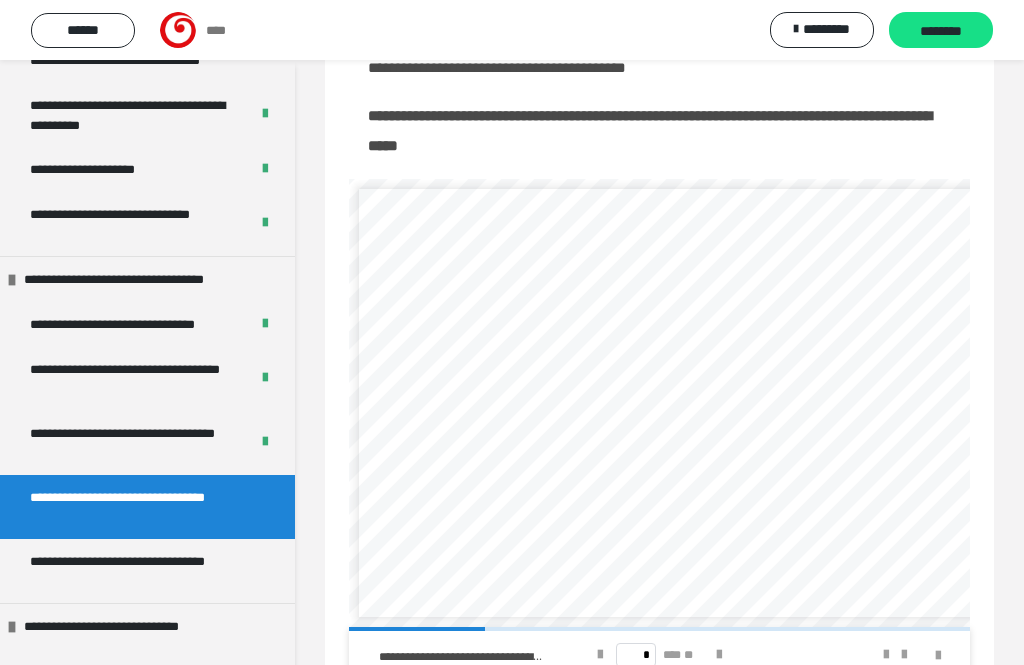 click at bounding box center (719, 655) 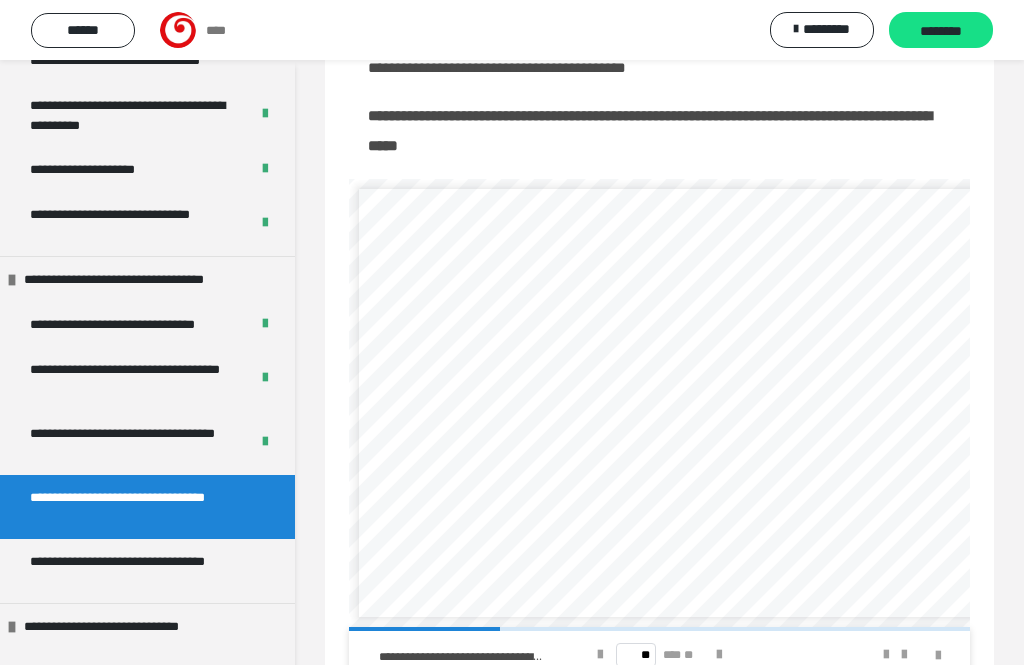 click at bounding box center (719, 655) 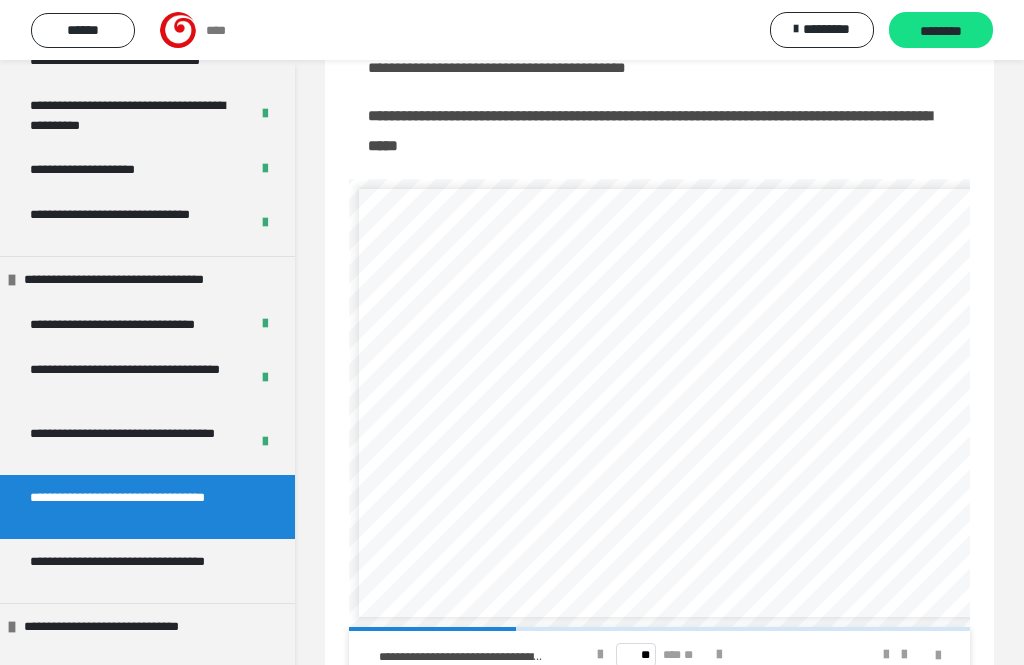 click at bounding box center [719, 655] 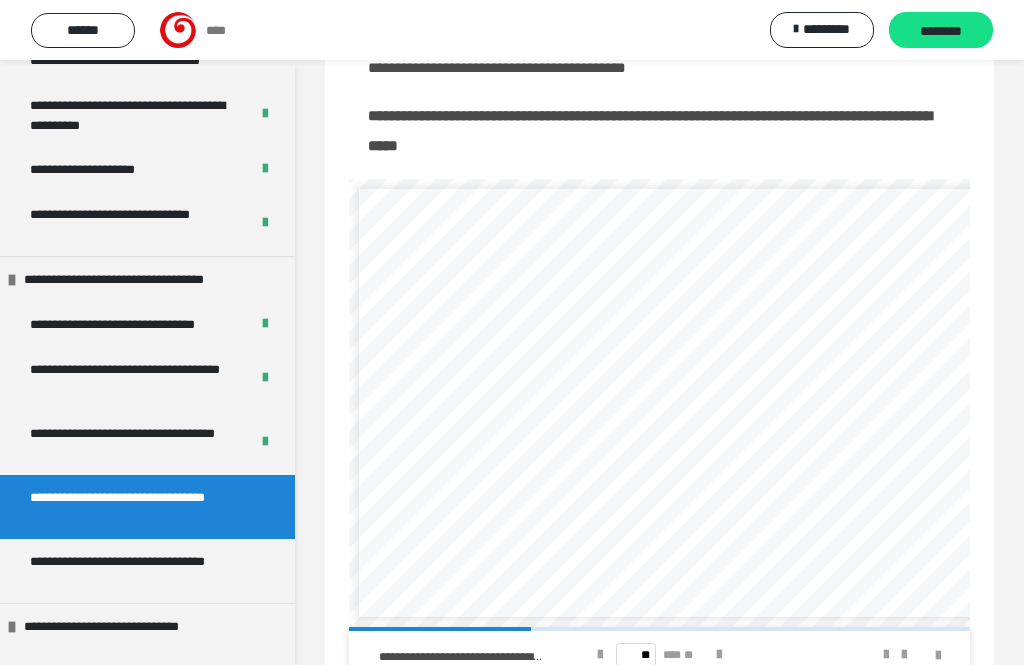 click at bounding box center (719, 655) 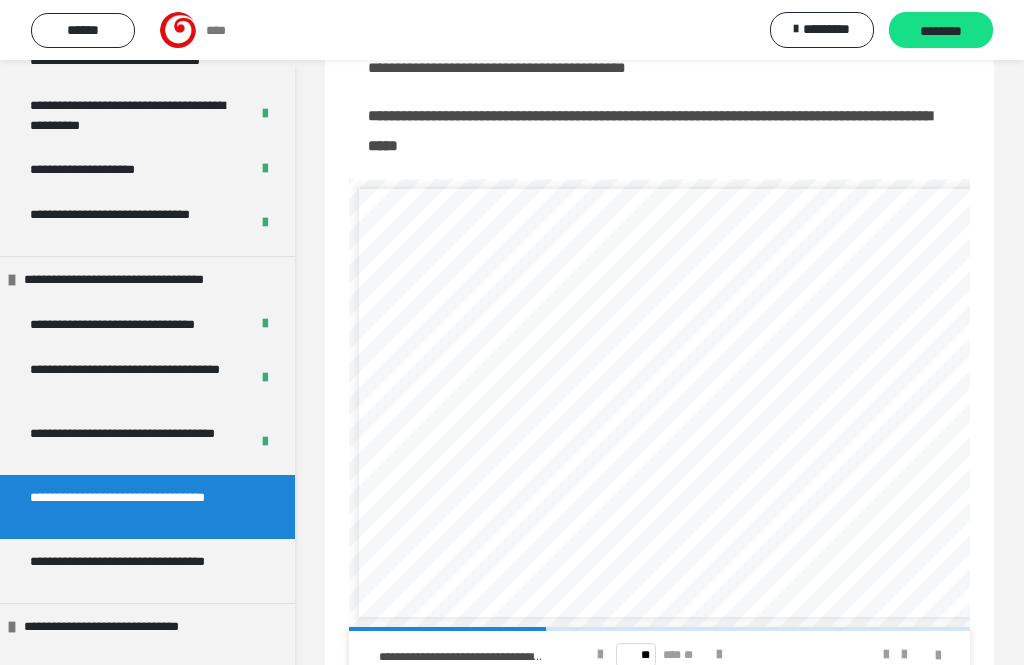 click at bounding box center [719, 655] 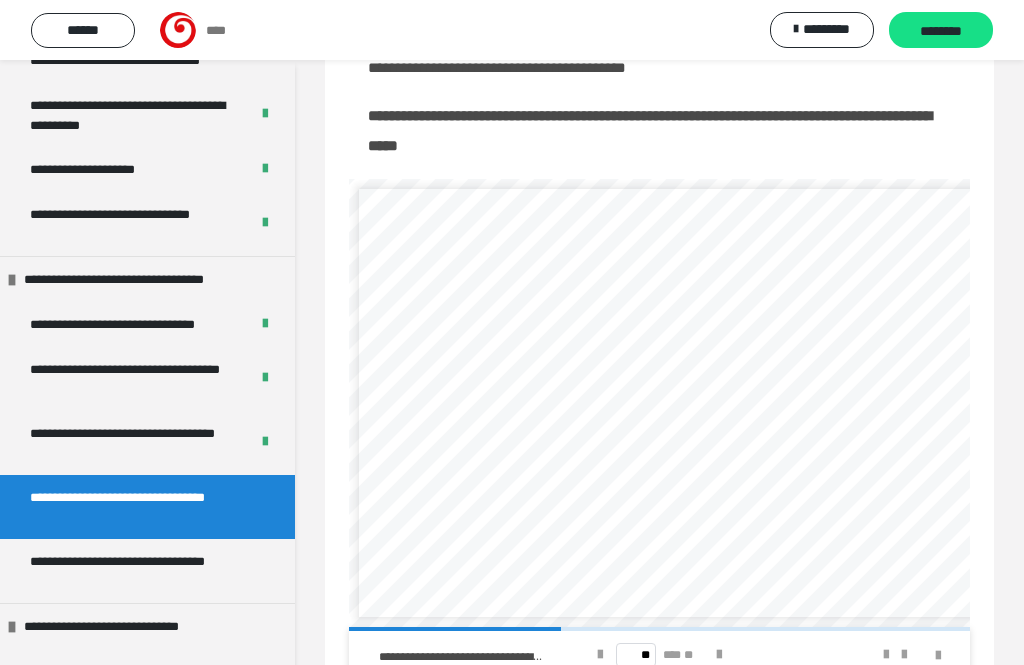 click at bounding box center (719, 655) 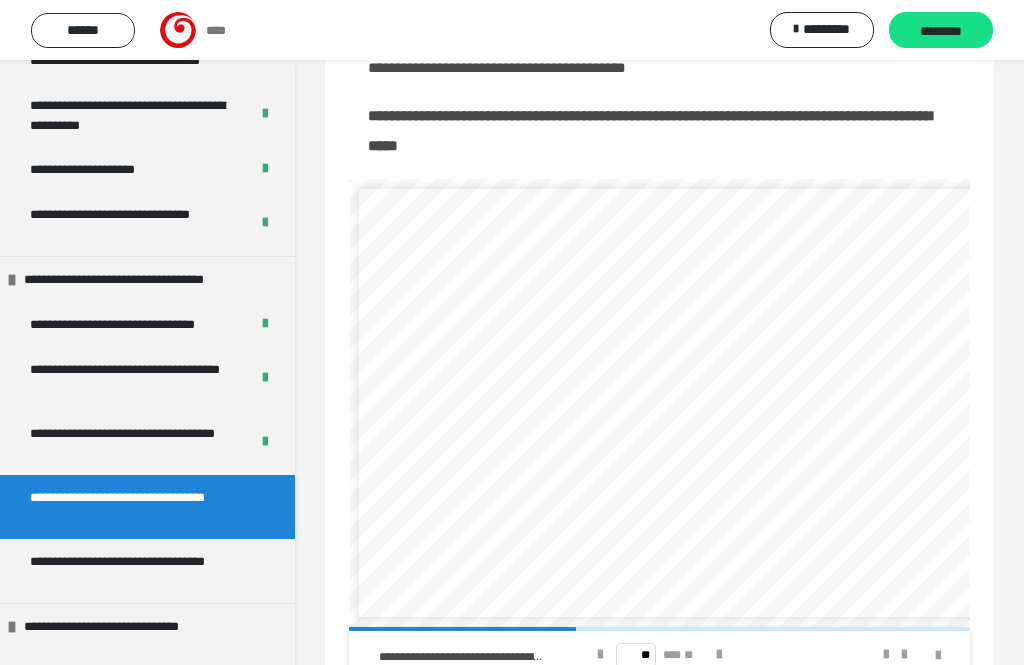 click at bounding box center (719, 655) 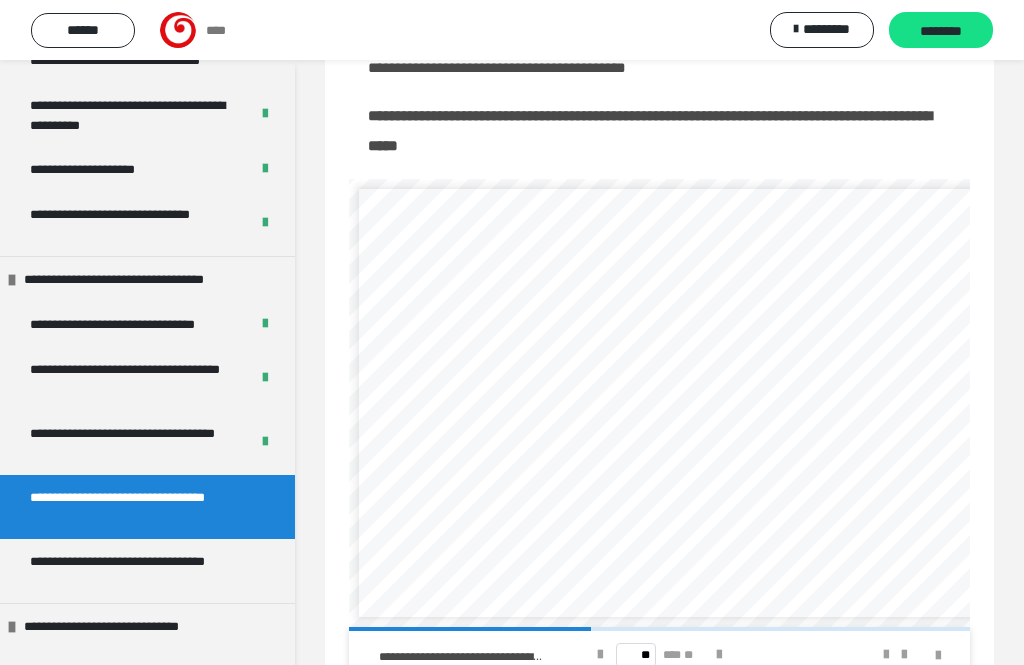 click at bounding box center [719, 655] 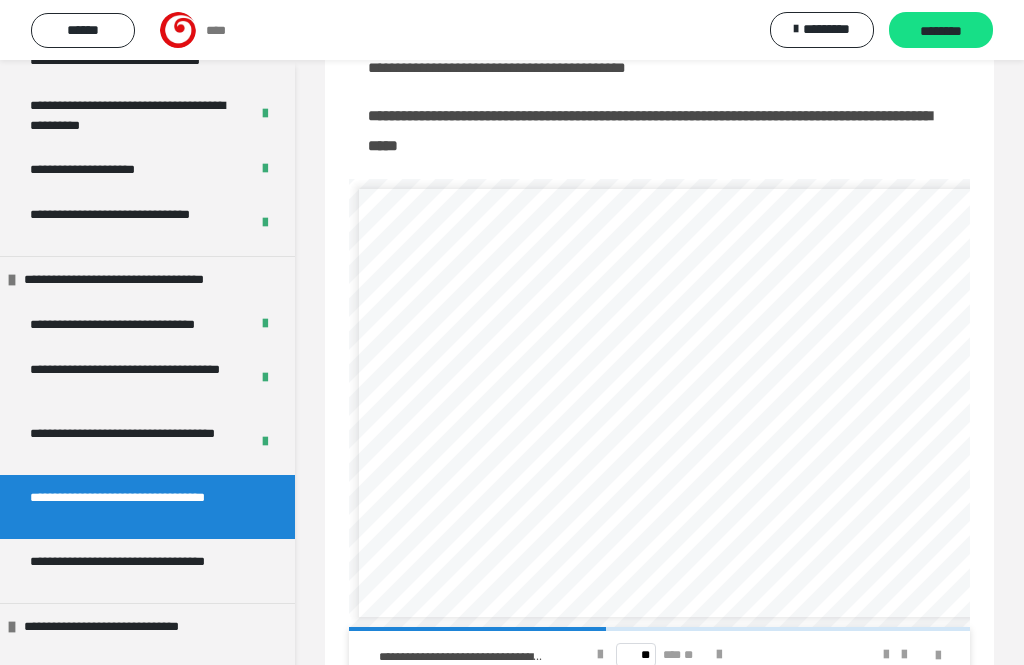 click at bounding box center [719, 655] 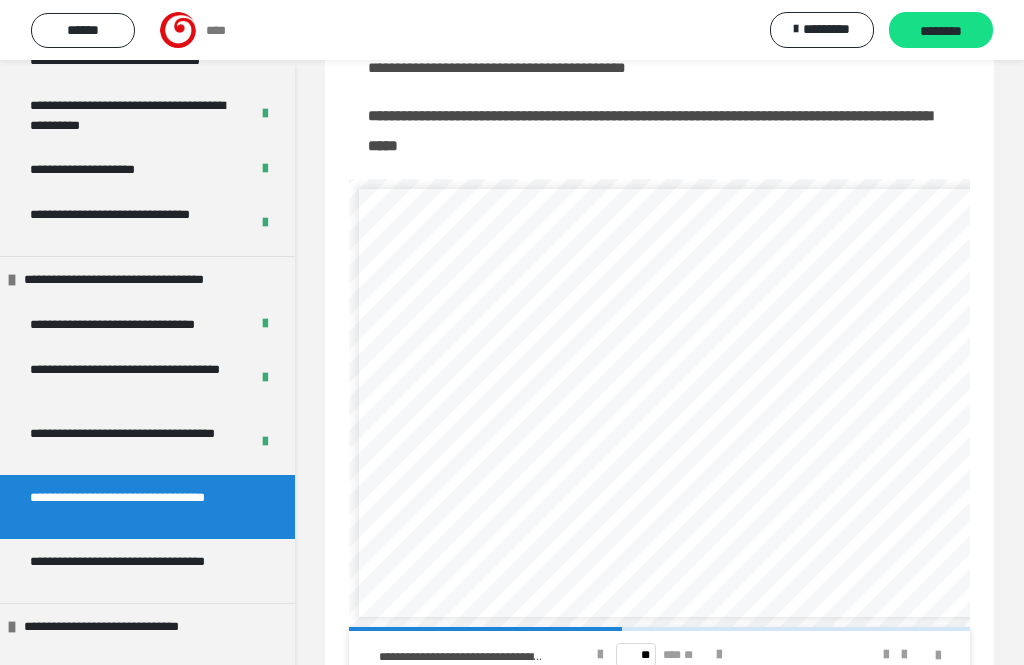 click at bounding box center (719, 655) 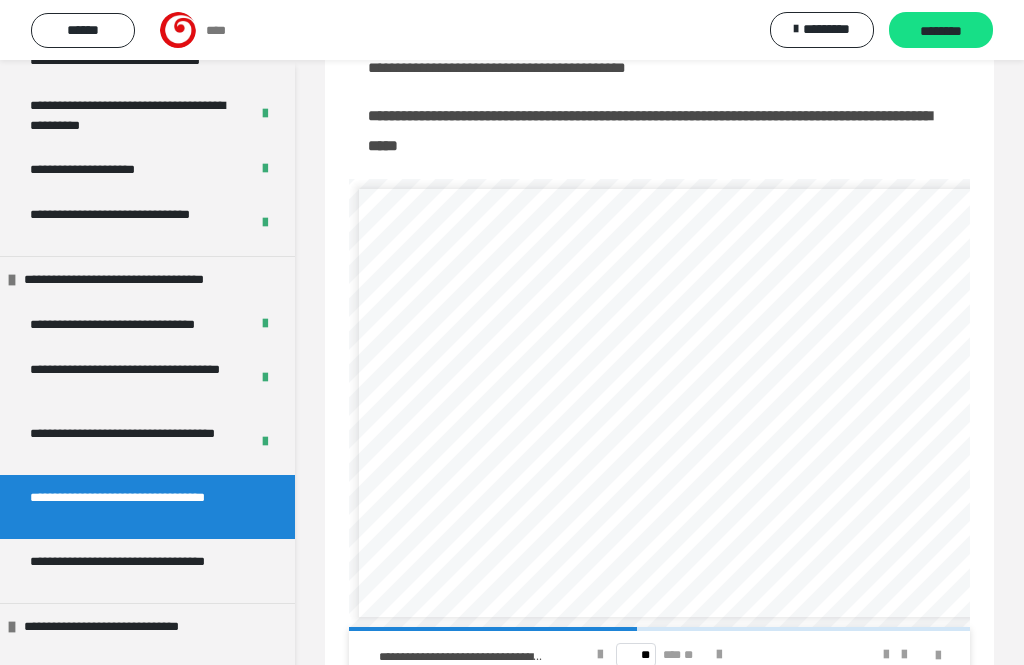 click on "** *** **" at bounding box center [660, 655] 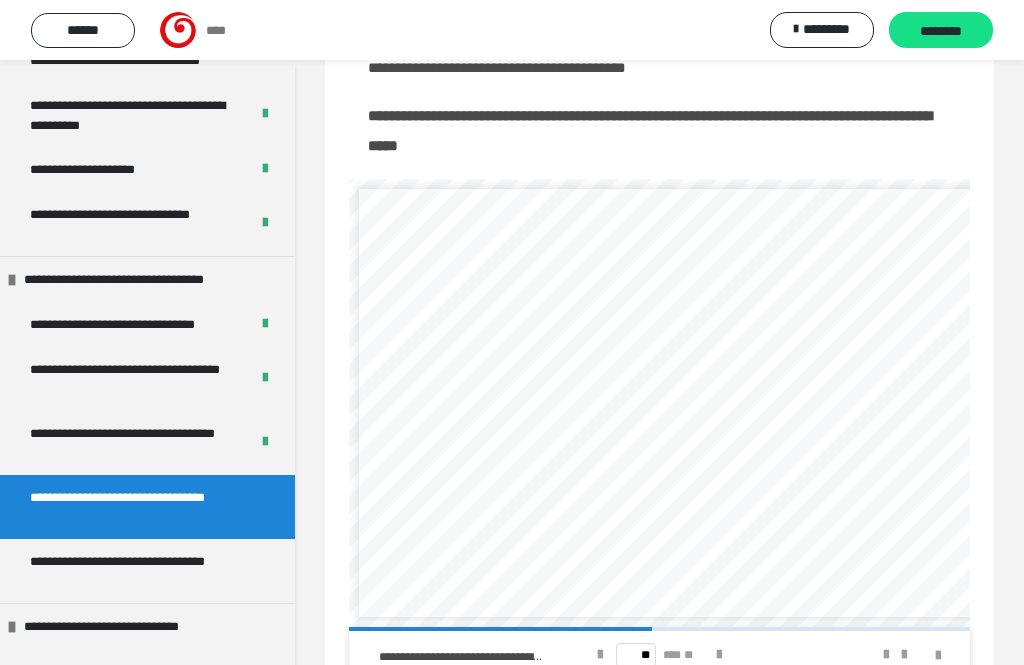 click at bounding box center [719, 655] 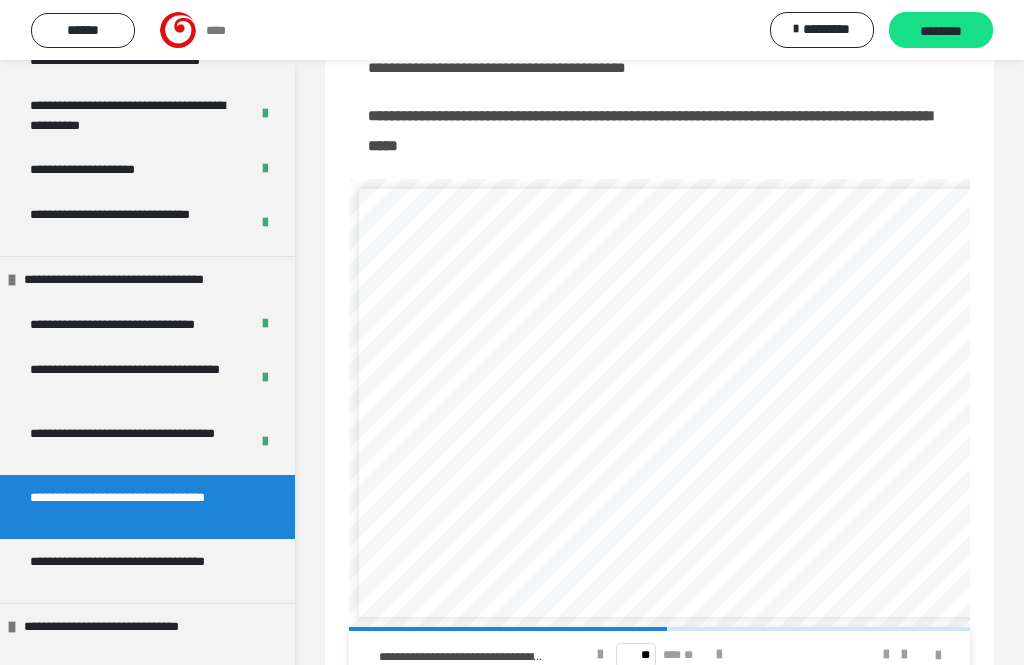 click at bounding box center (719, 655) 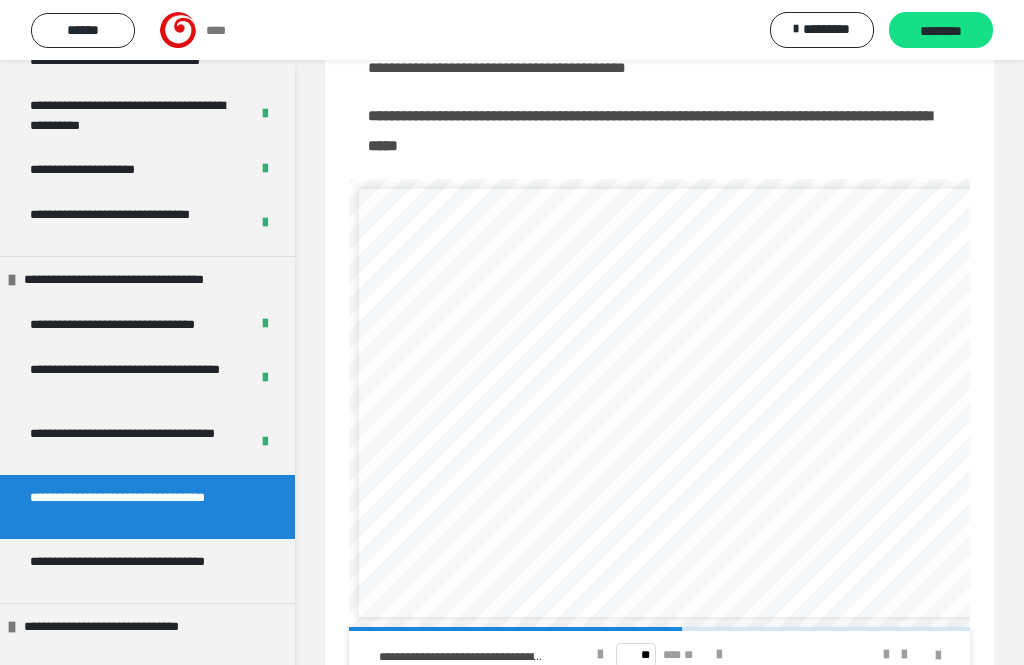 click at bounding box center [719, 655] 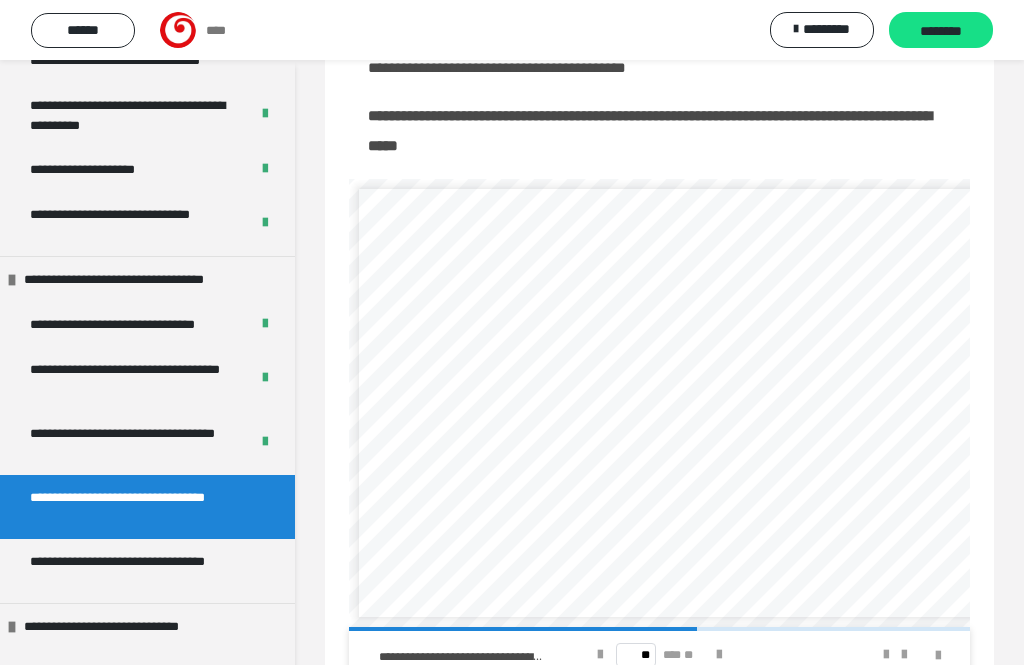 click at bounding box center (719, 655) 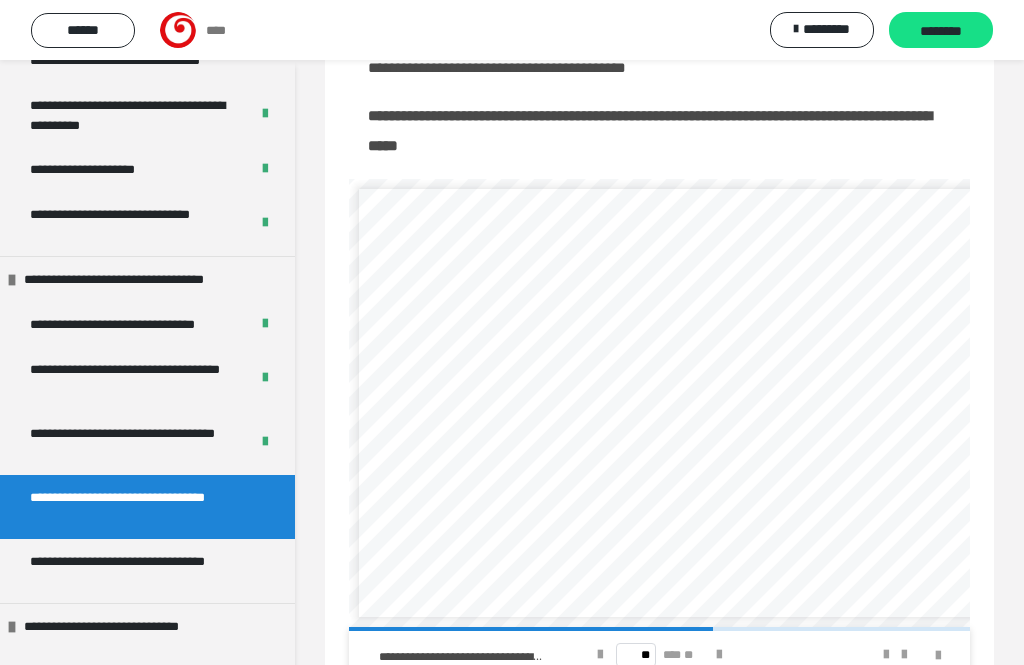 click at bounding box center (719, 655) 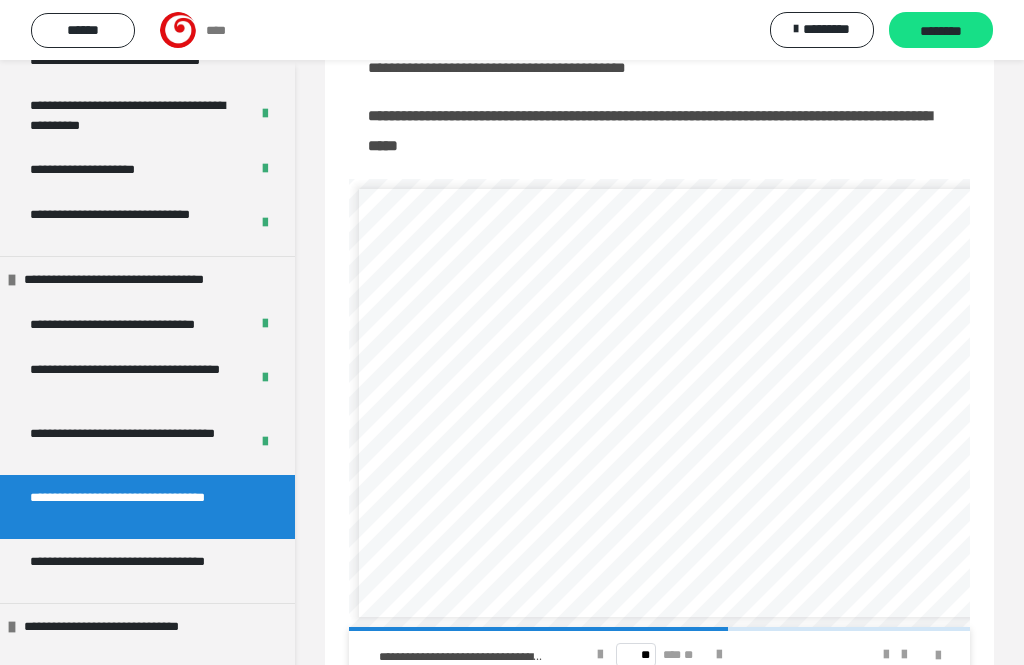 click at bounding box center (719, 655) 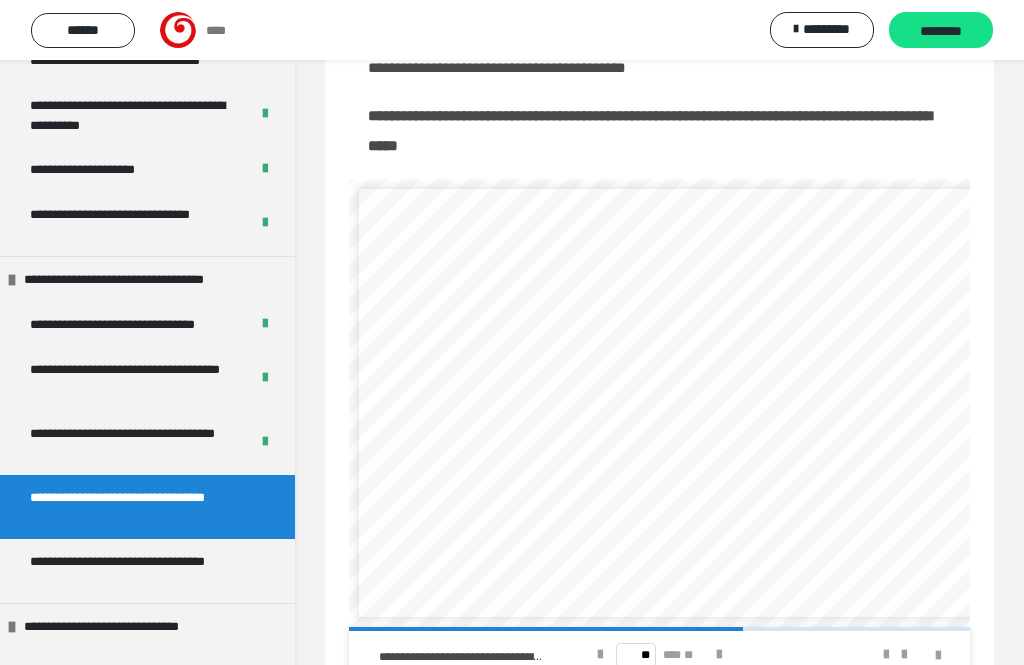 click at bounding box center (719, 655) 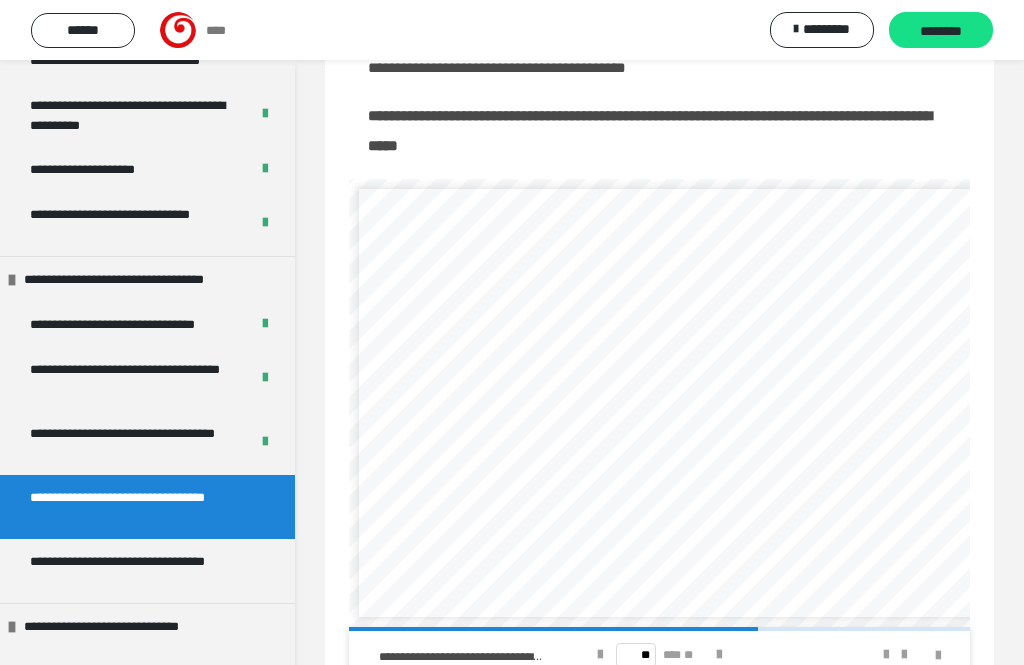 click at bounding box center (719, 655) 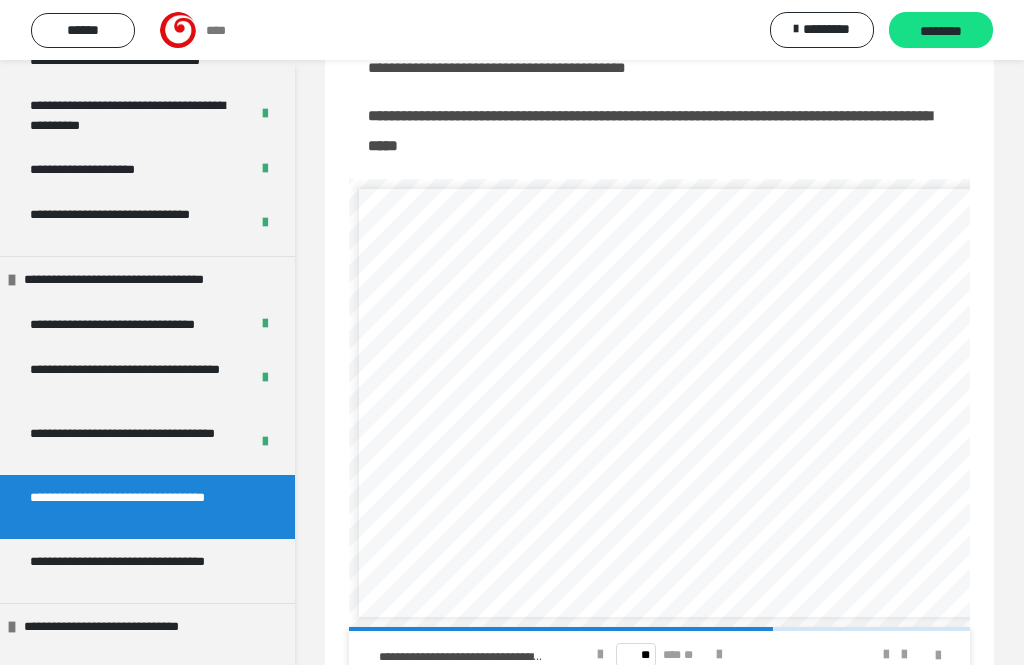 click at bounding box center [719, 655] 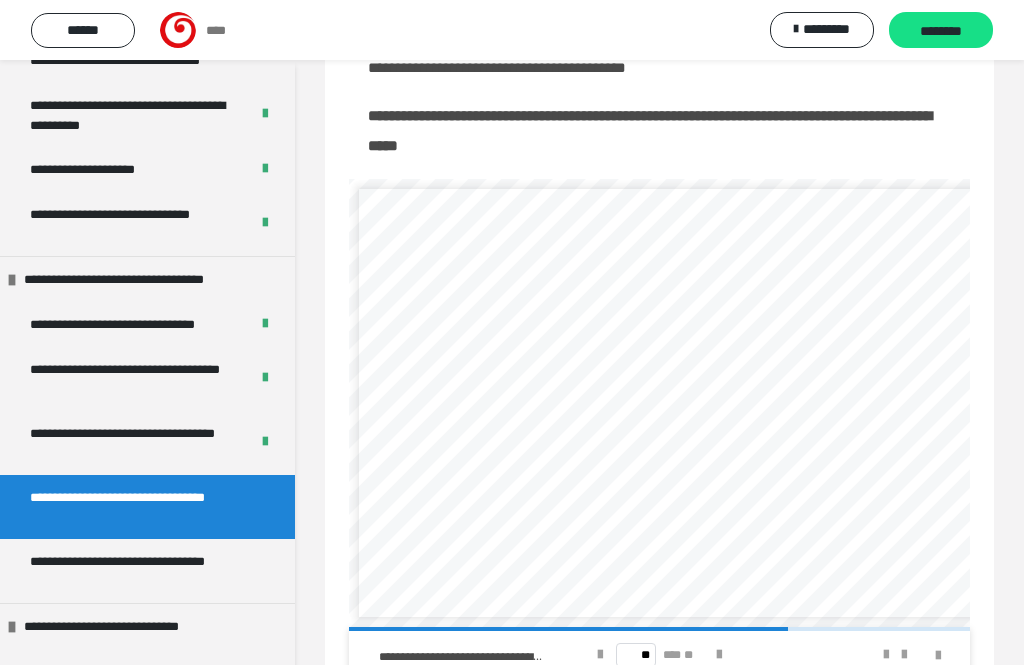 click at bounding box center [719, 655] 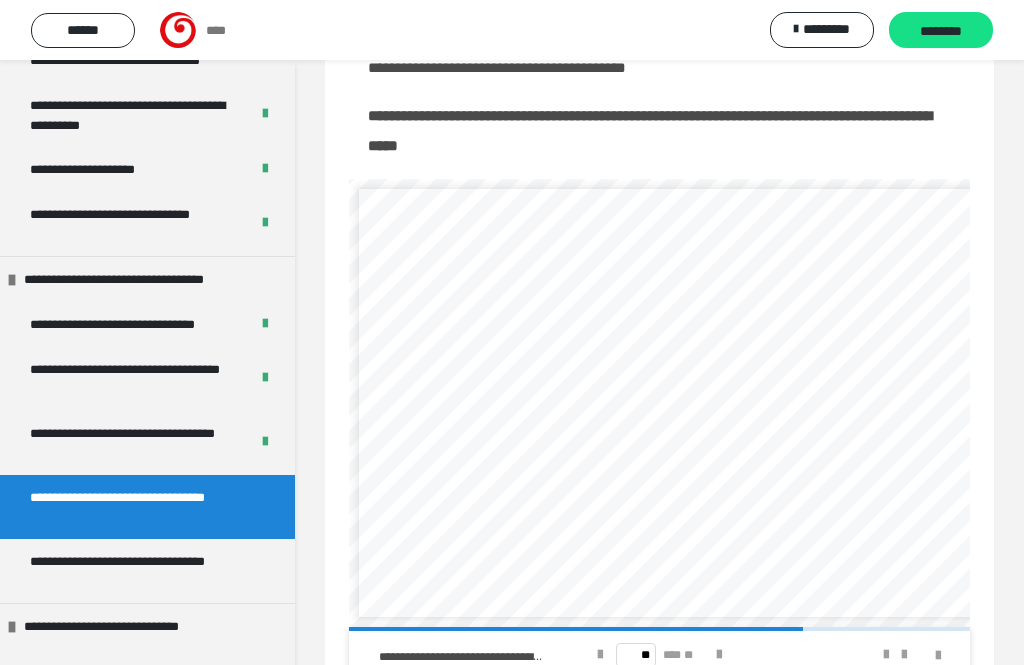 click at bounding box center (719, 655) 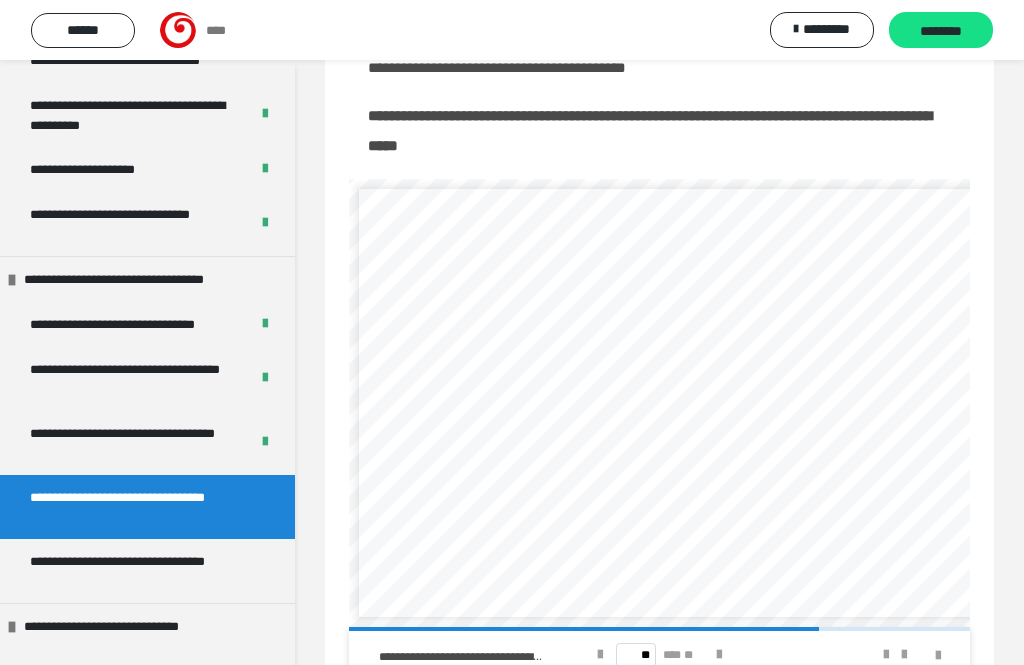 click at bounding box center [719, 655] 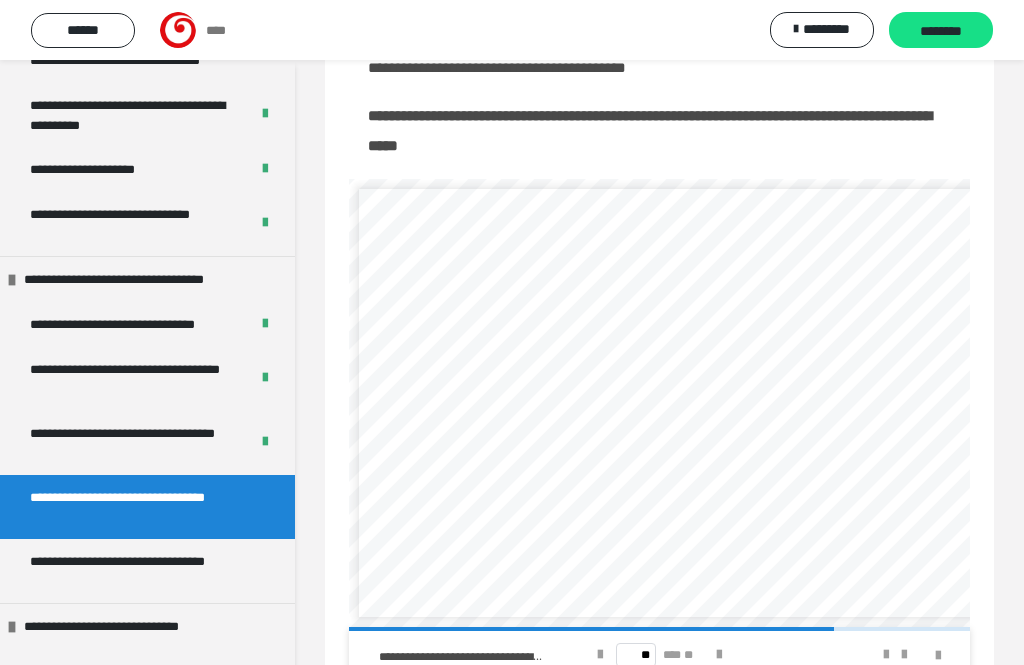 scroll, scrollTop: 356, scrollLeft: 0, axis: vertical 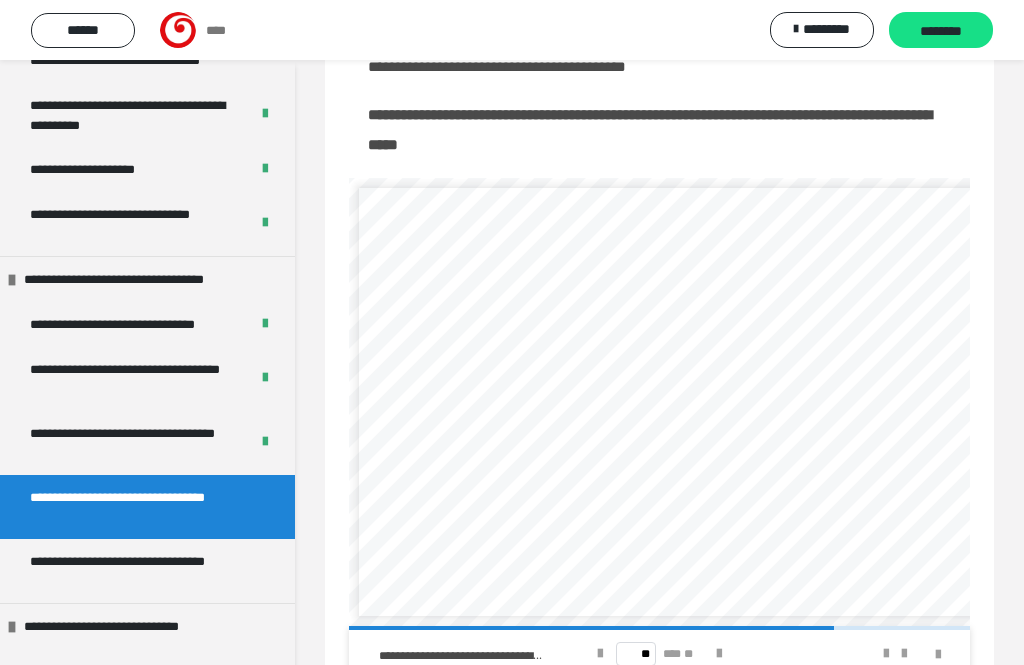 click at bounding box center [719, 654] 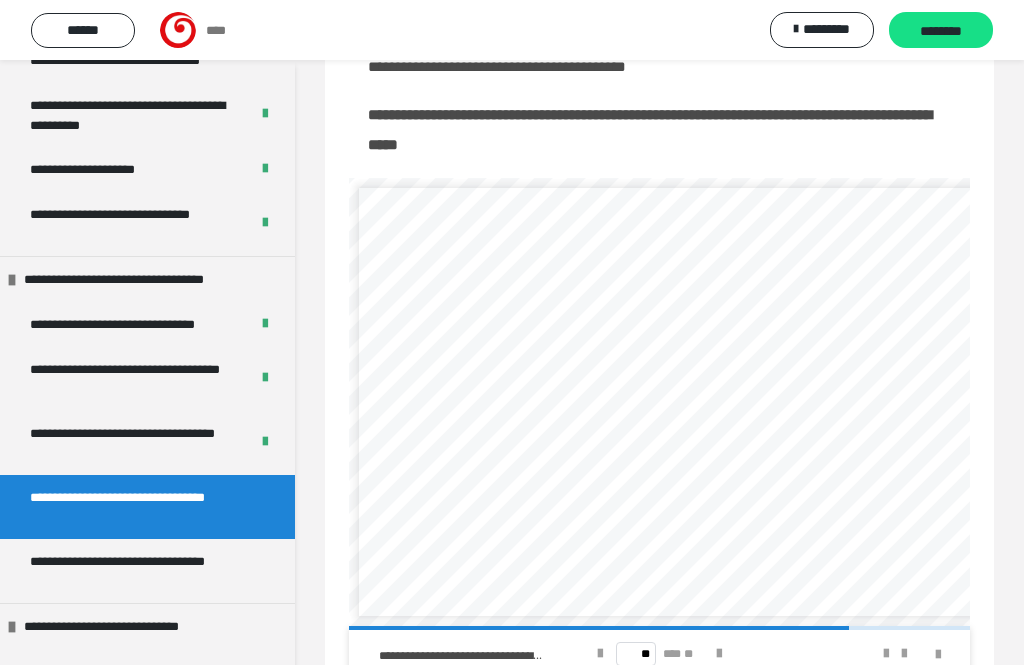 click at bounding box center (719, 654) 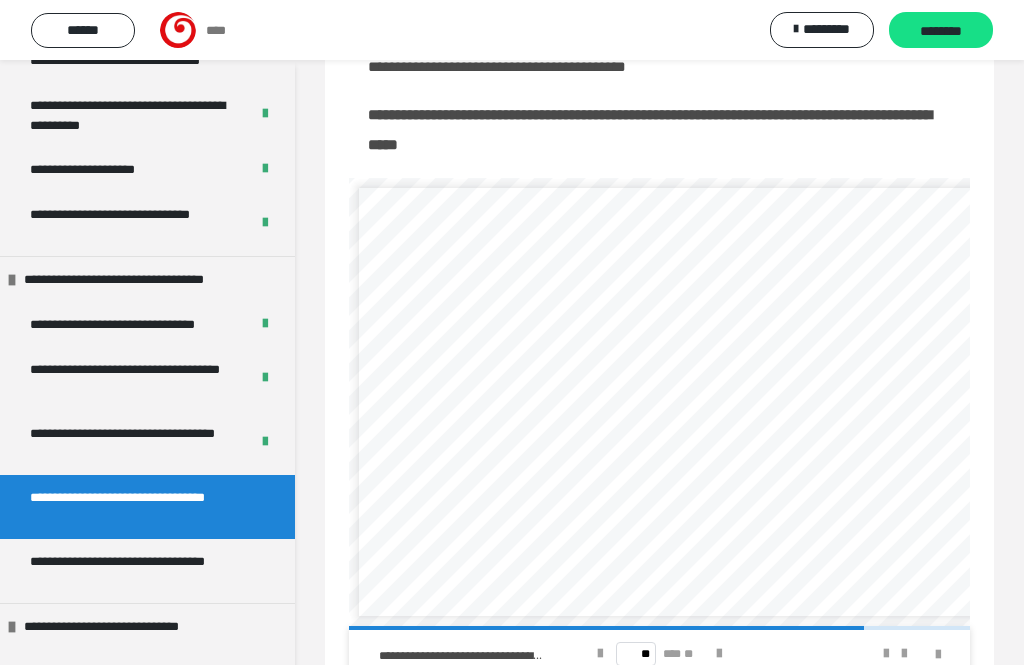 click at bounding box center (719, 654) 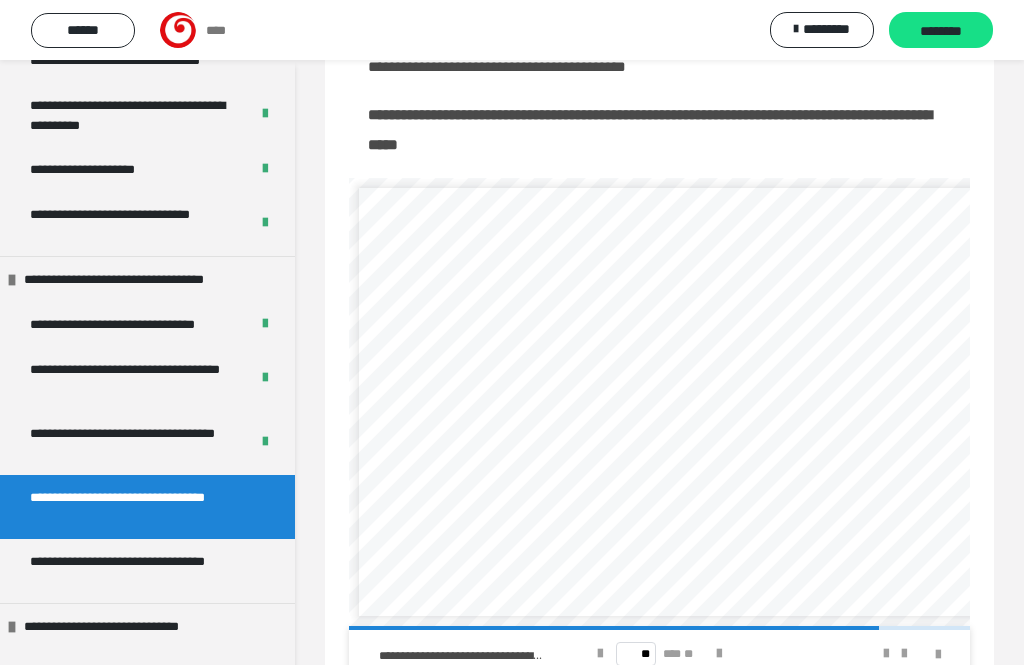 click at bounding box center [719, 654] 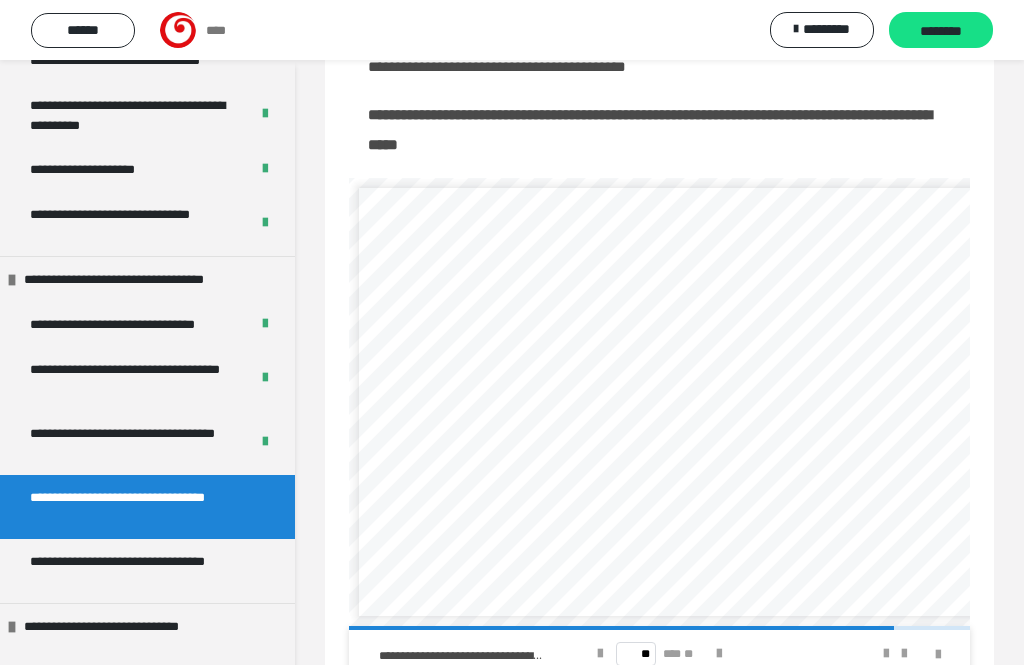 click at bounding box center [719, 654] 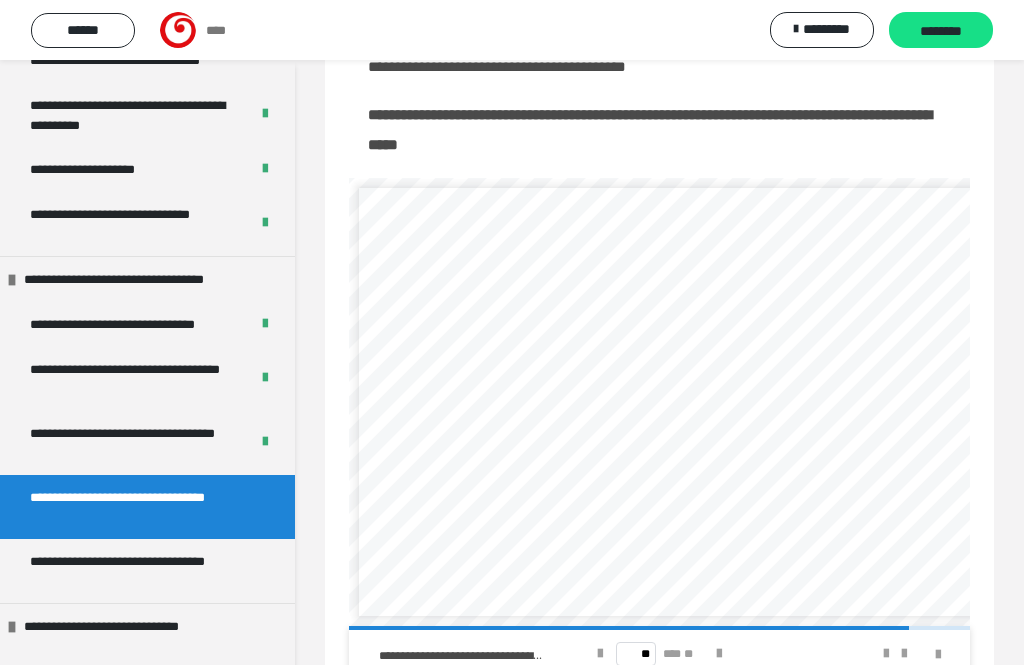 click at bounding box center (719, 654) 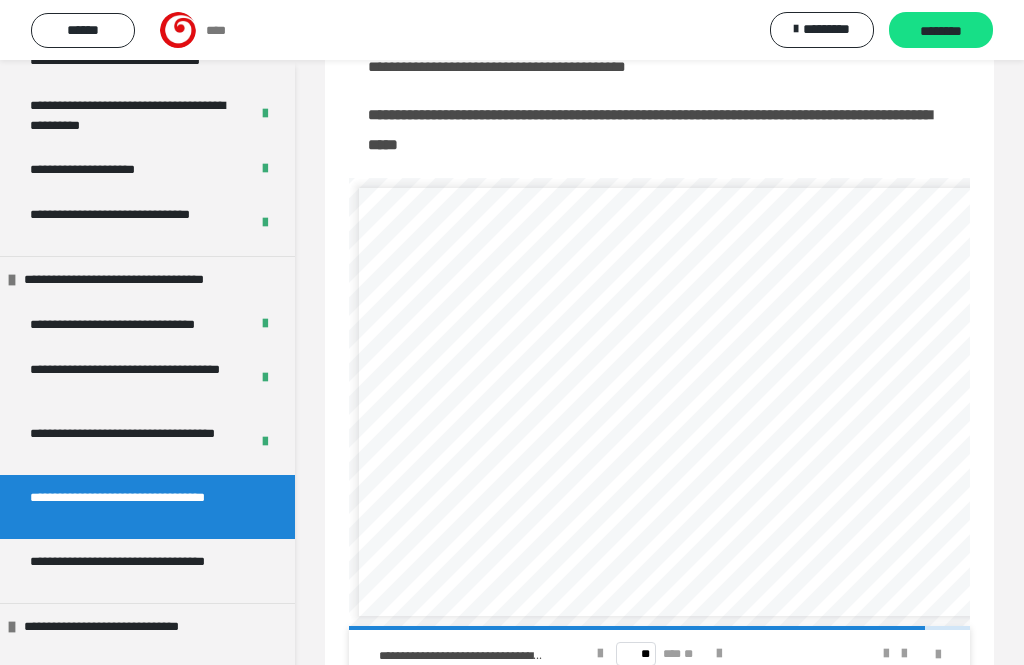 click at bounding box center [719, 654] 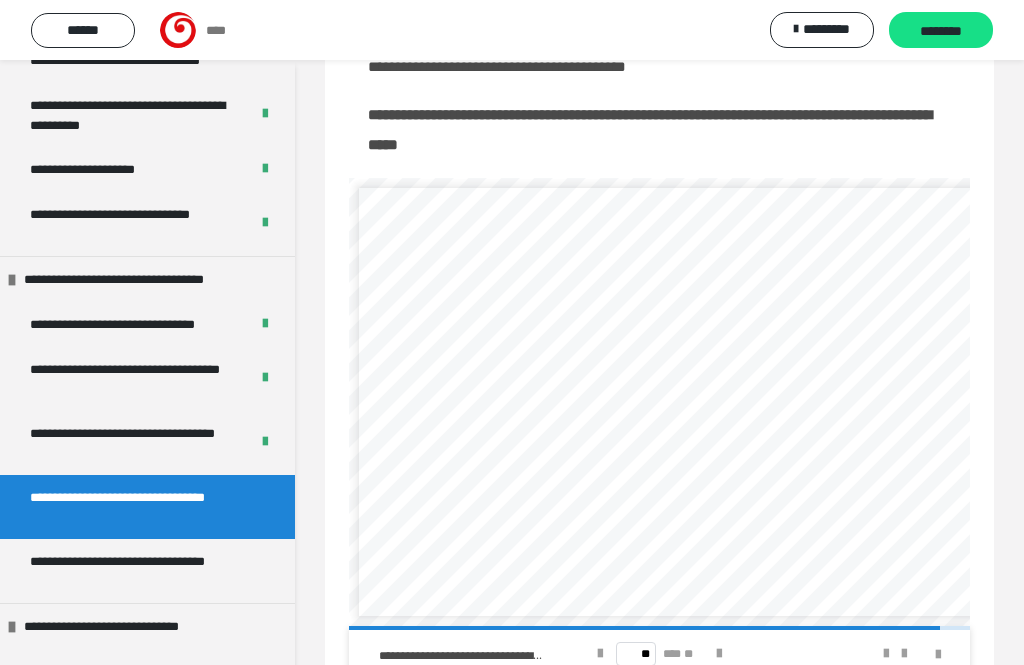 click at bounding box center (719, 654) 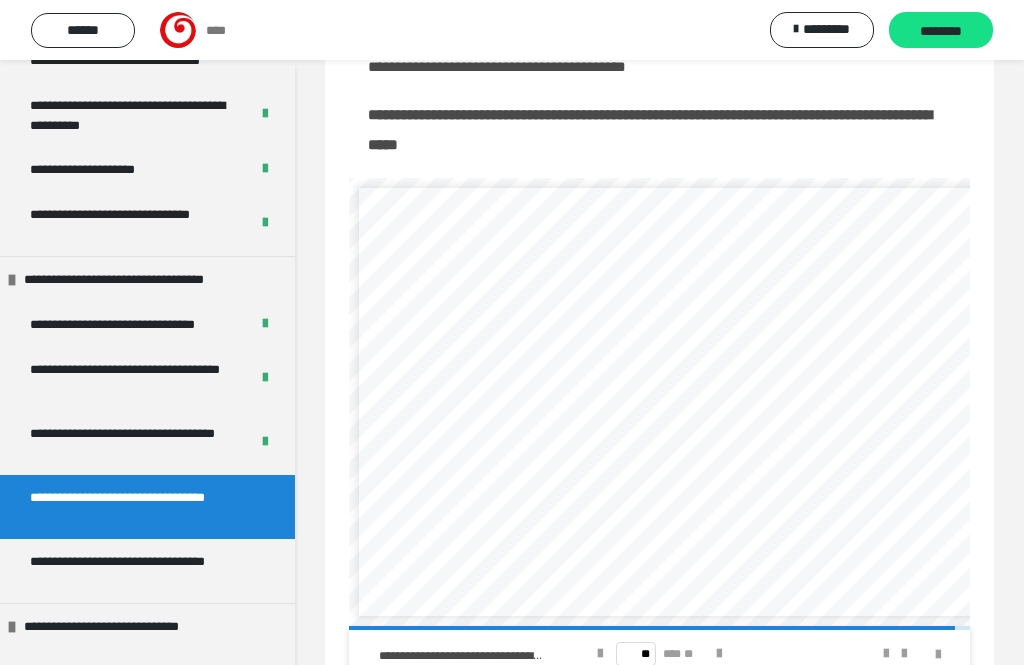 click at bounding box center [719, 654] 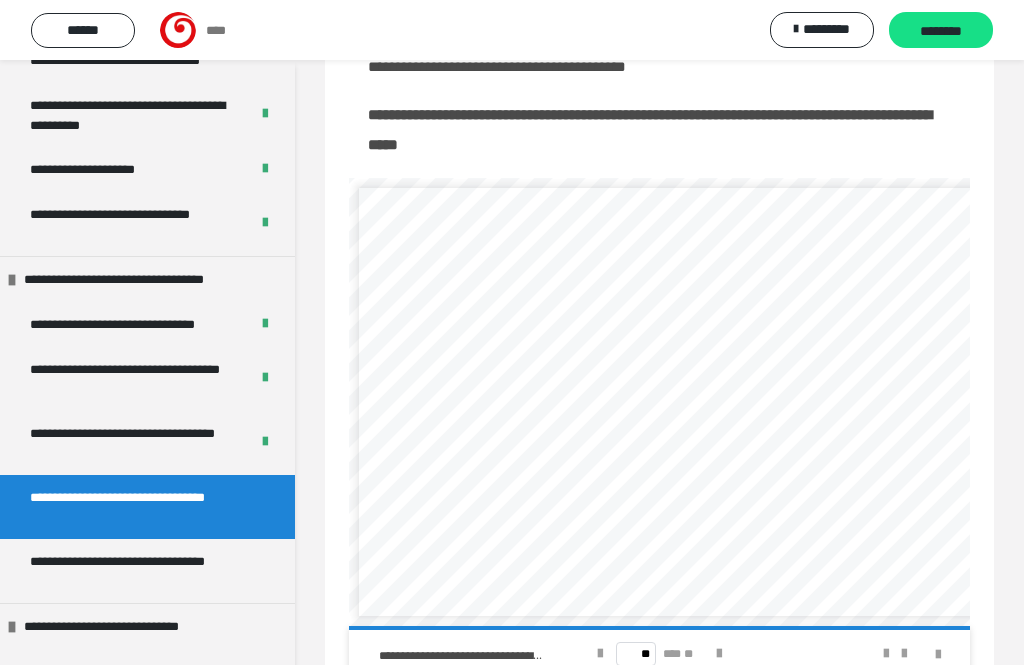 click on "********" at bounding box center (941, 31) 